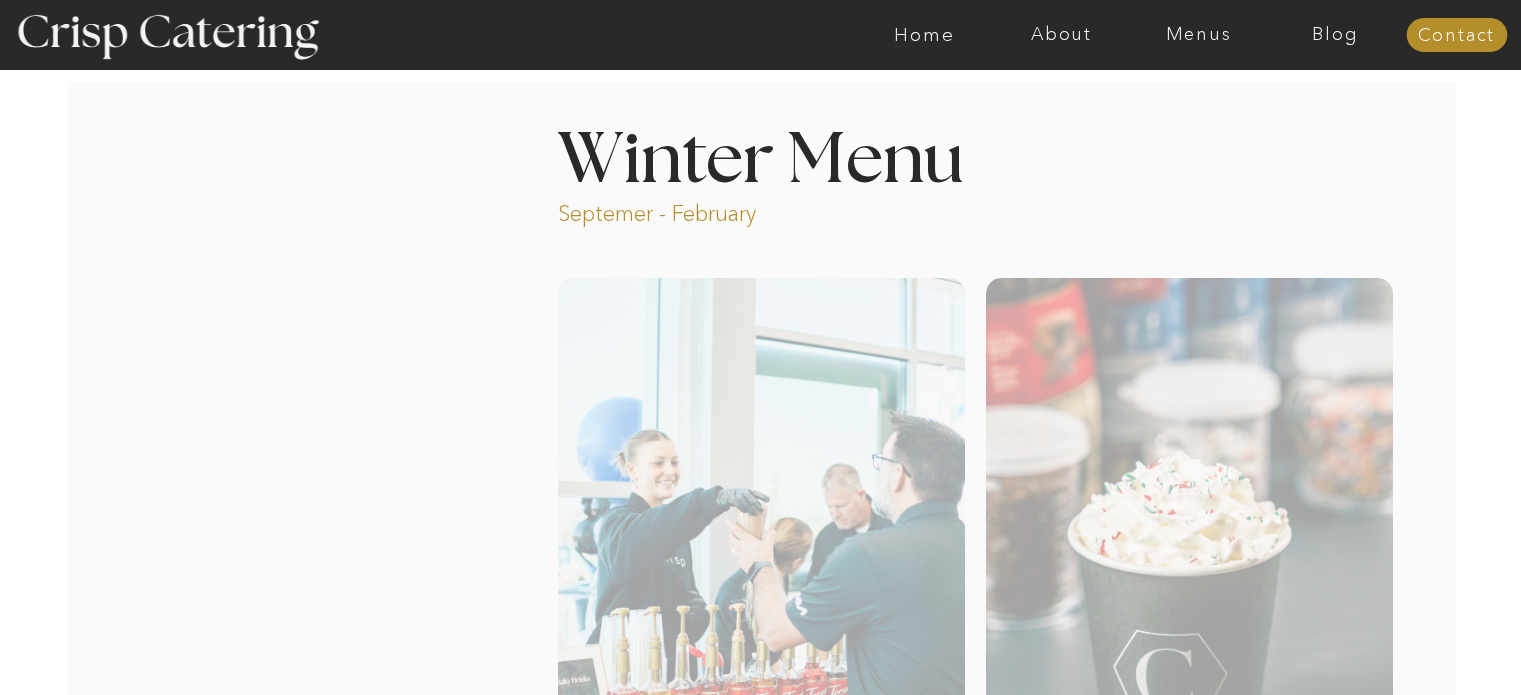 scroll, scrollTop: 0, scrollLeft: 0, axis: both 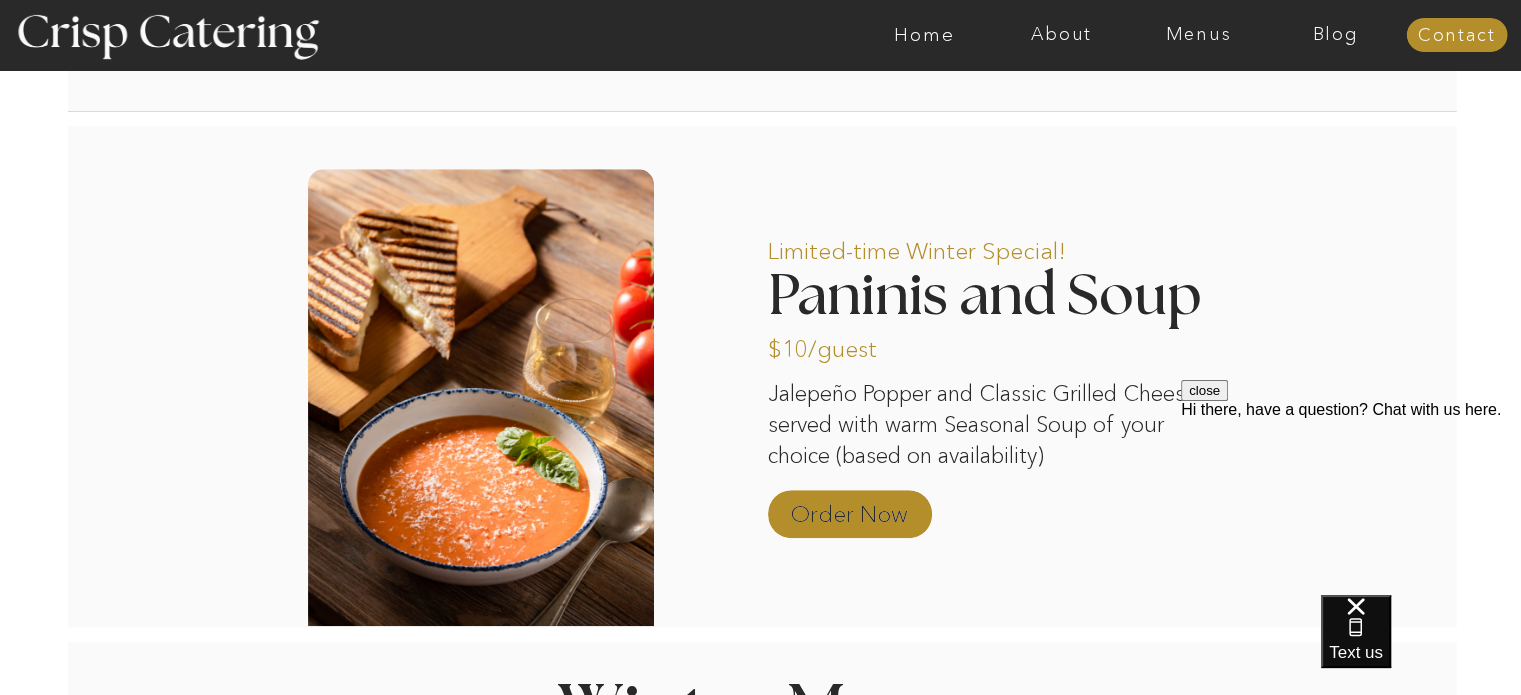 click on "Order Now" at bounding box center (849, 509) 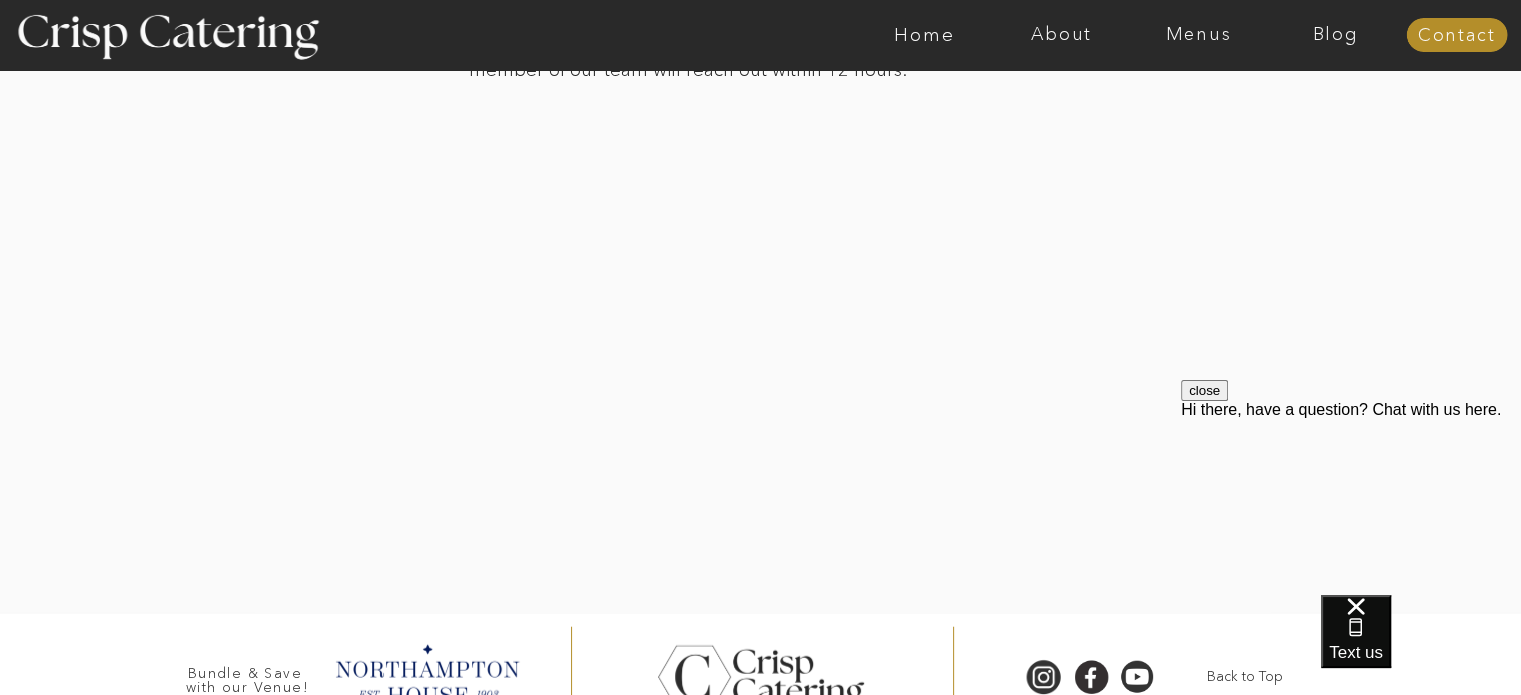 scroll, scrollTop: 4839, scrollLeft: 0, axis: vertical 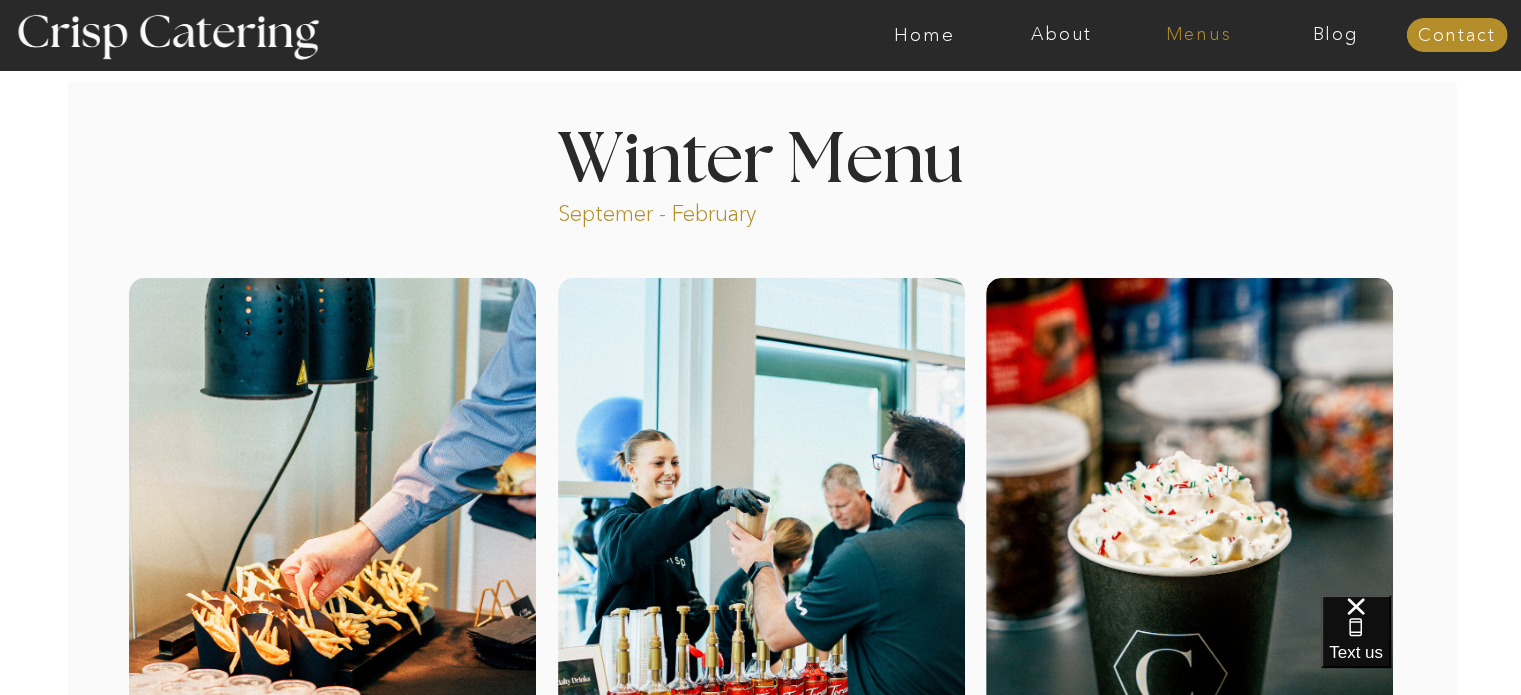 click on "Menus" at bounding box center (1198, 35) 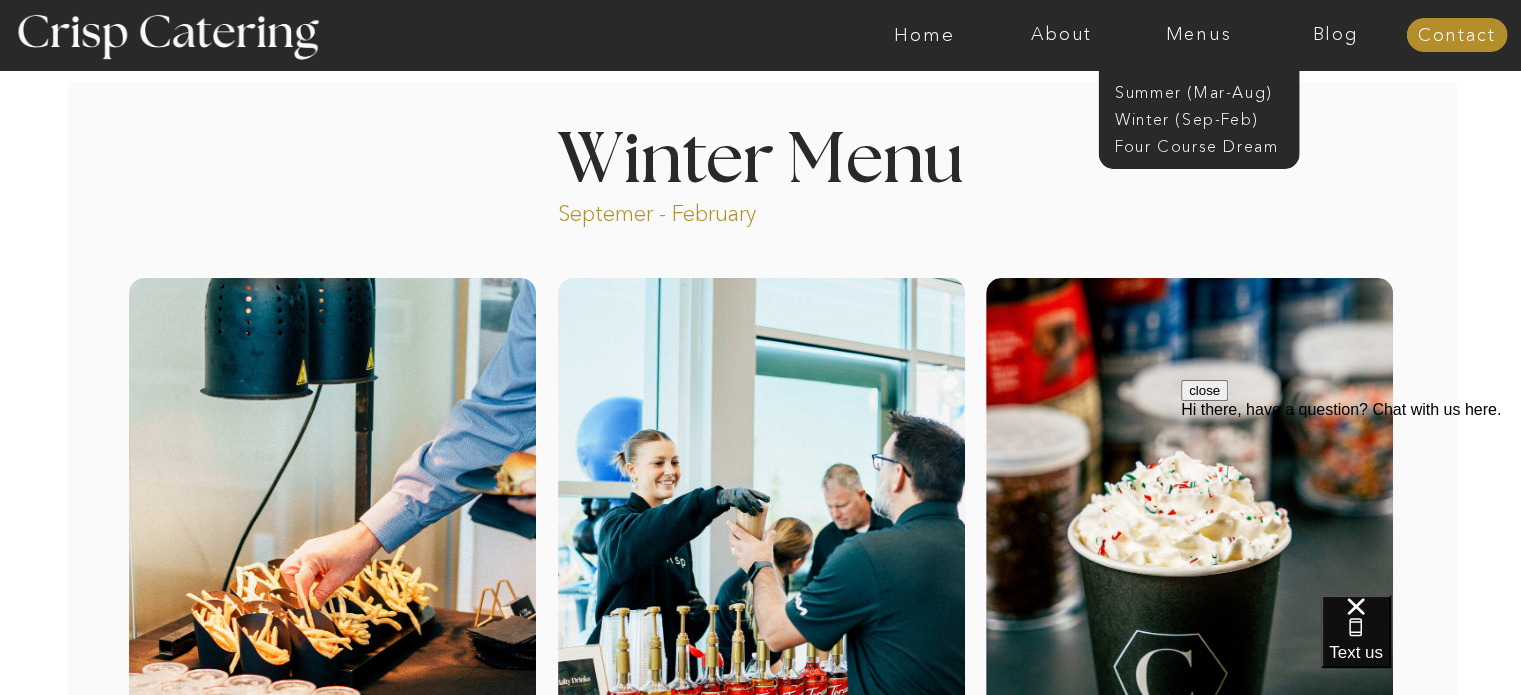 scroll, scrollTop: 0, scrollLeft: 0, axis: both 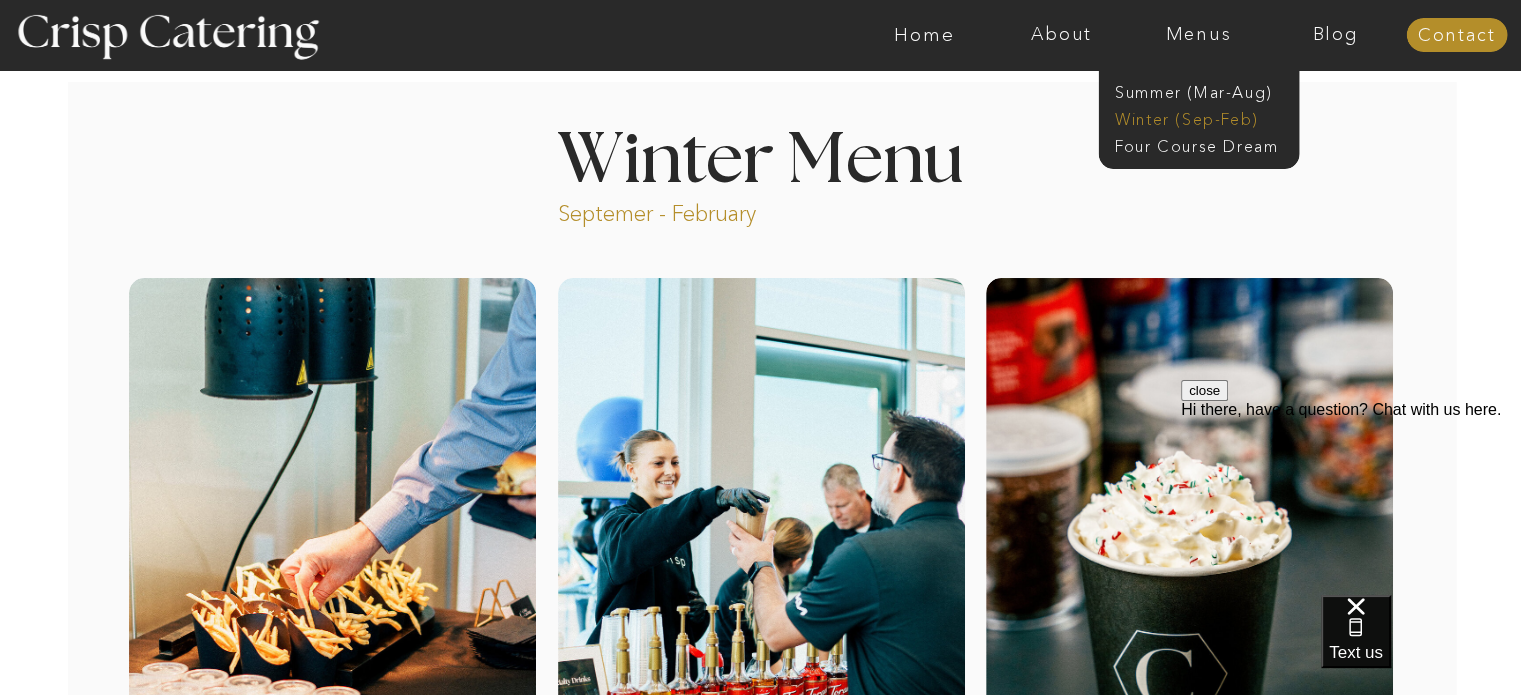 click on "Winter (Sep-Feb)" at bounding box center (1197, 117) 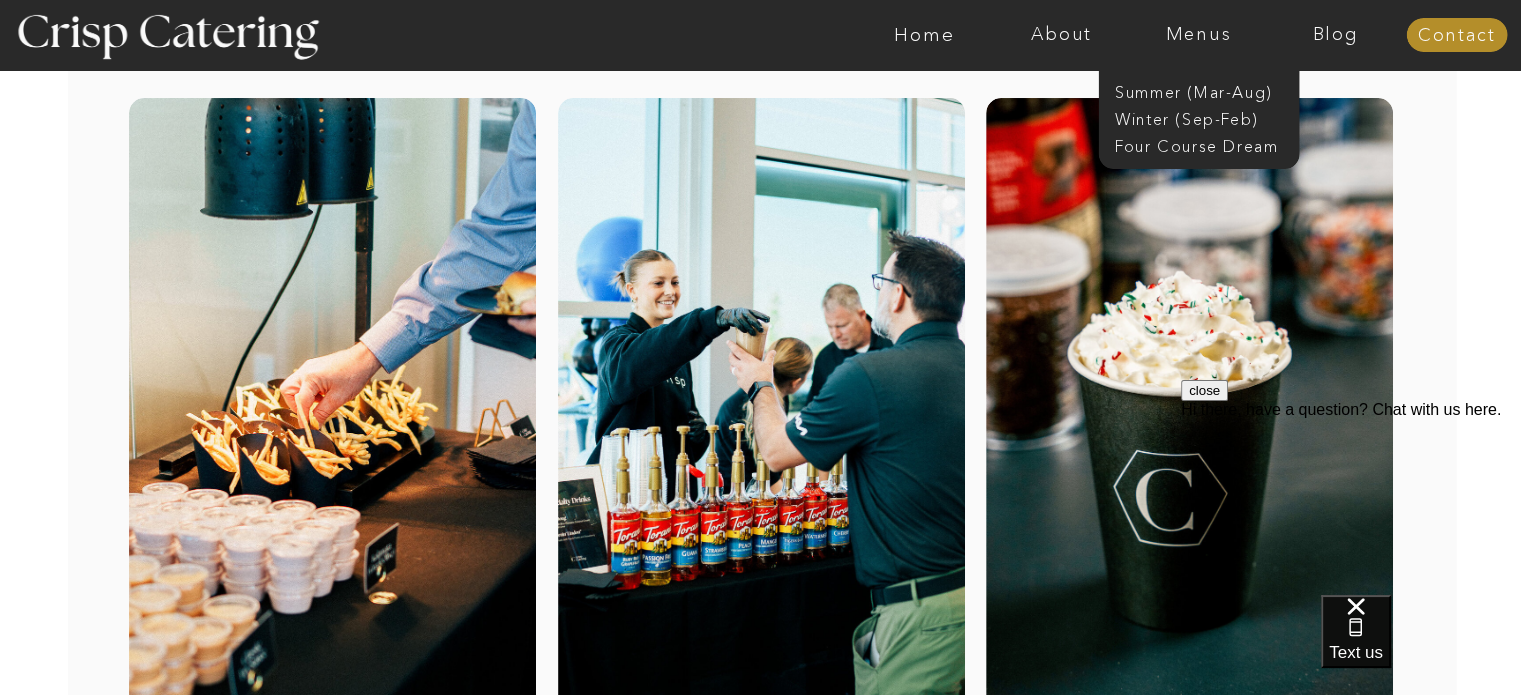 scroll, scrollTop: 200, scrollLeft: 0, axis: vertical 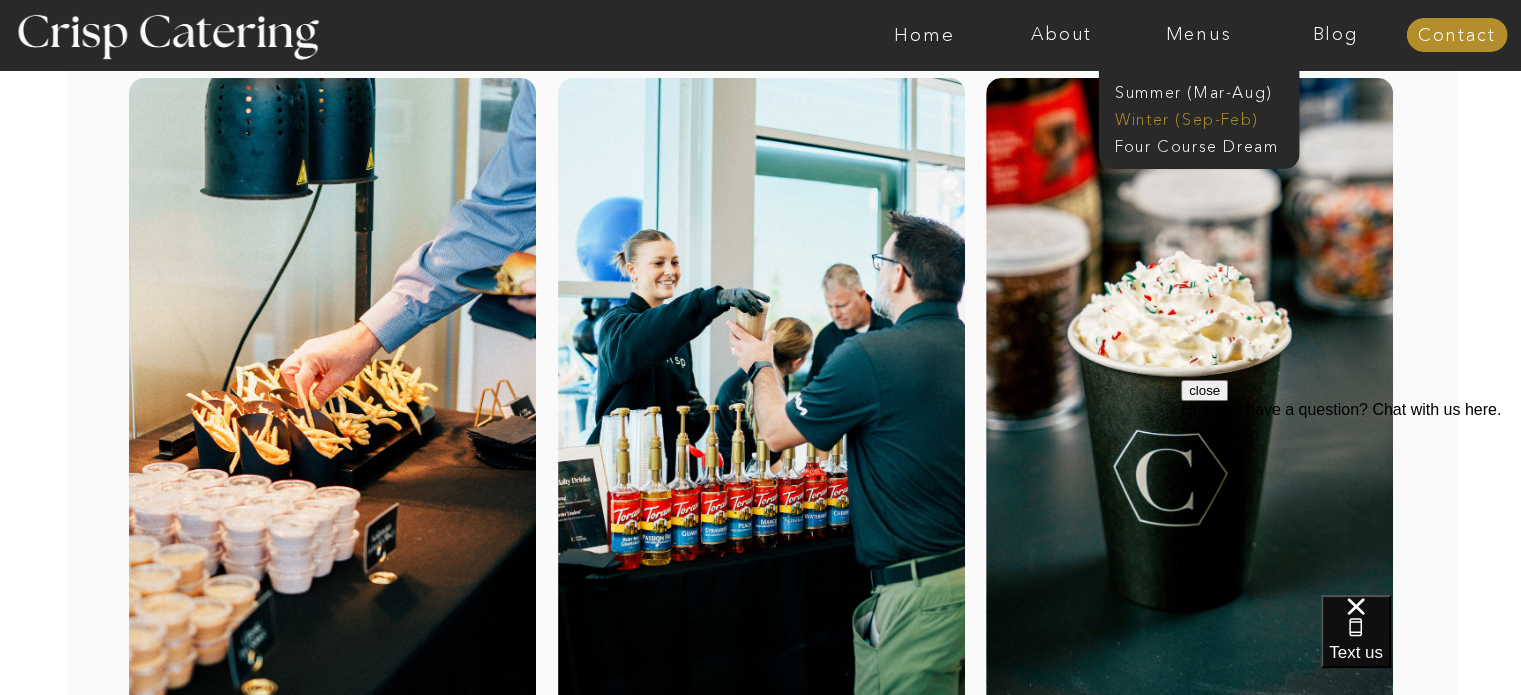 click on "Winter (Sep-Feb)" at bounding box center (1197, 117) 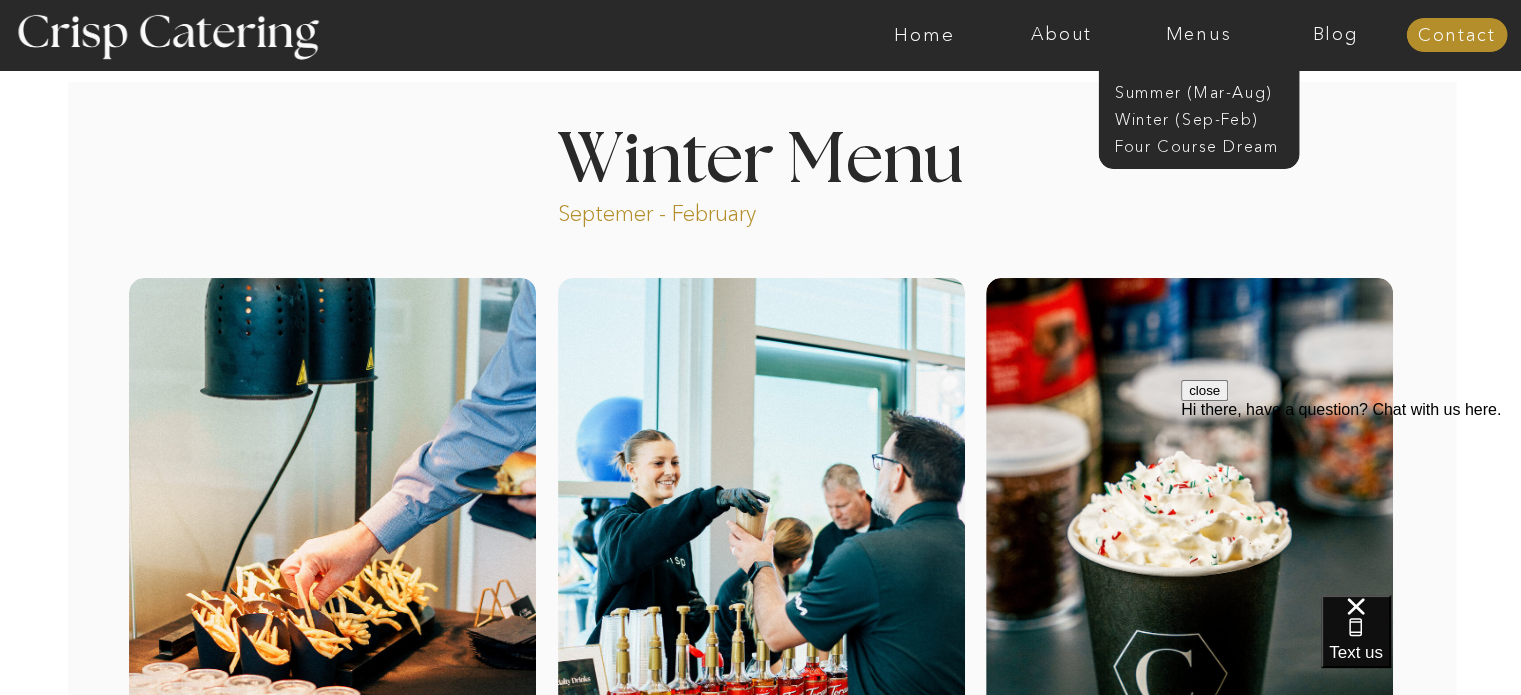 scroll, scrollTop: 0, scrollLeft: 0, axis: both 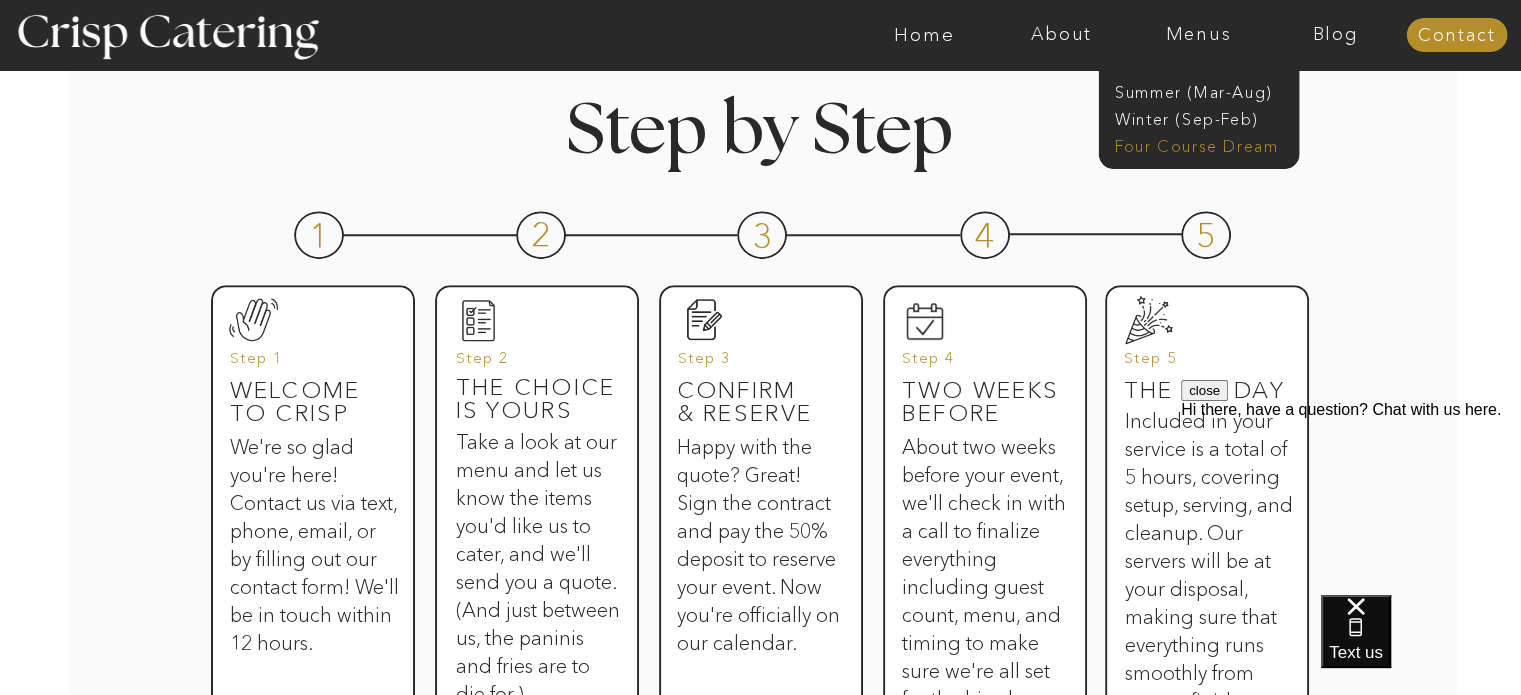 click on "Four Course Dream" at bounding box center [1204, 144] 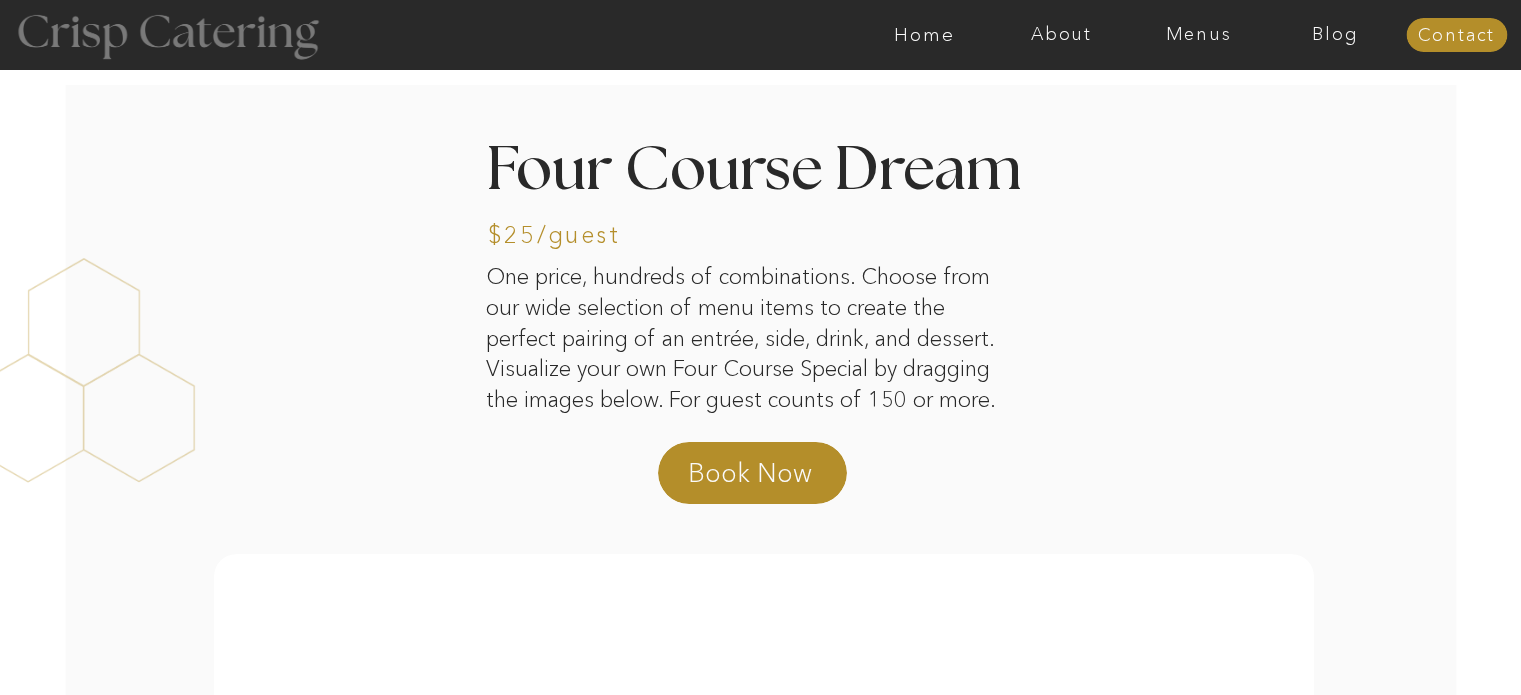 scroll, scrollTop: 0, scrollLeft: 0, axis: both 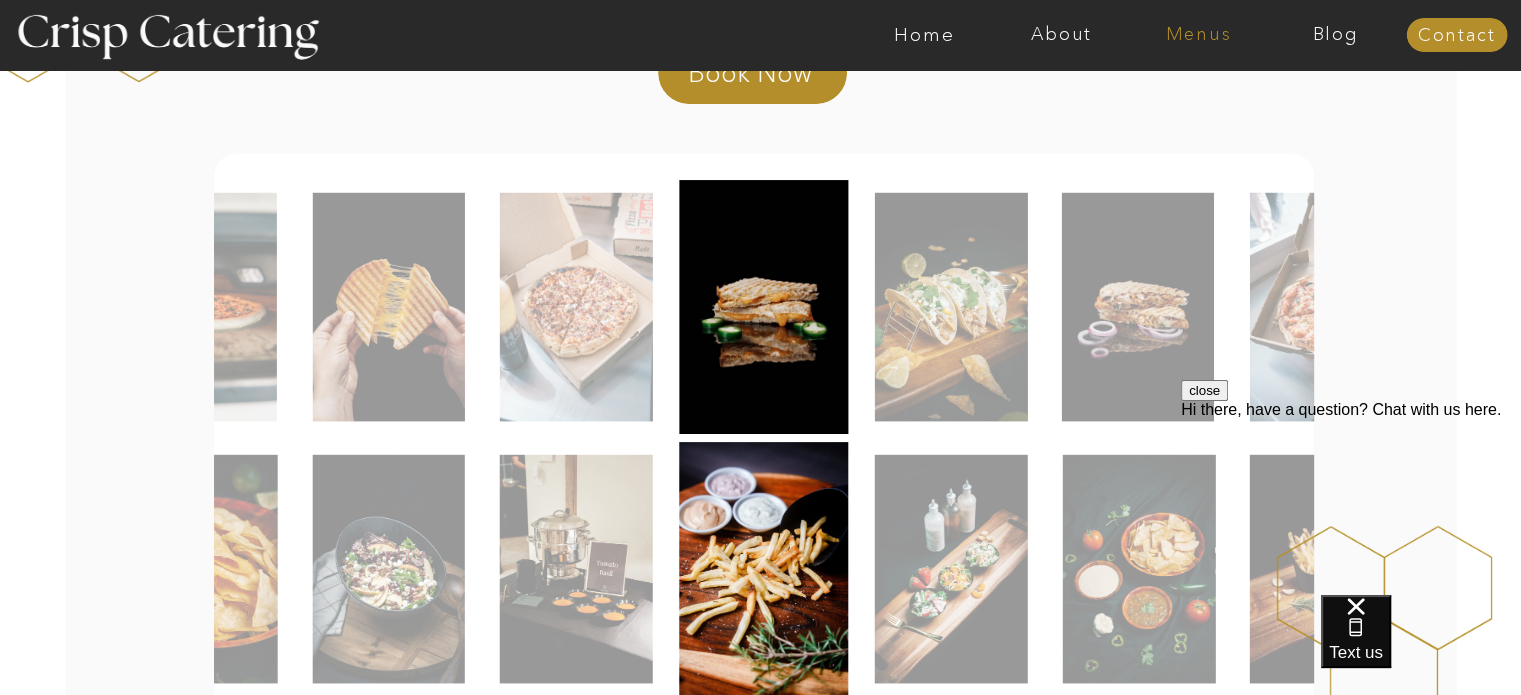click on "Menus" at bounding box center [1198, 35] 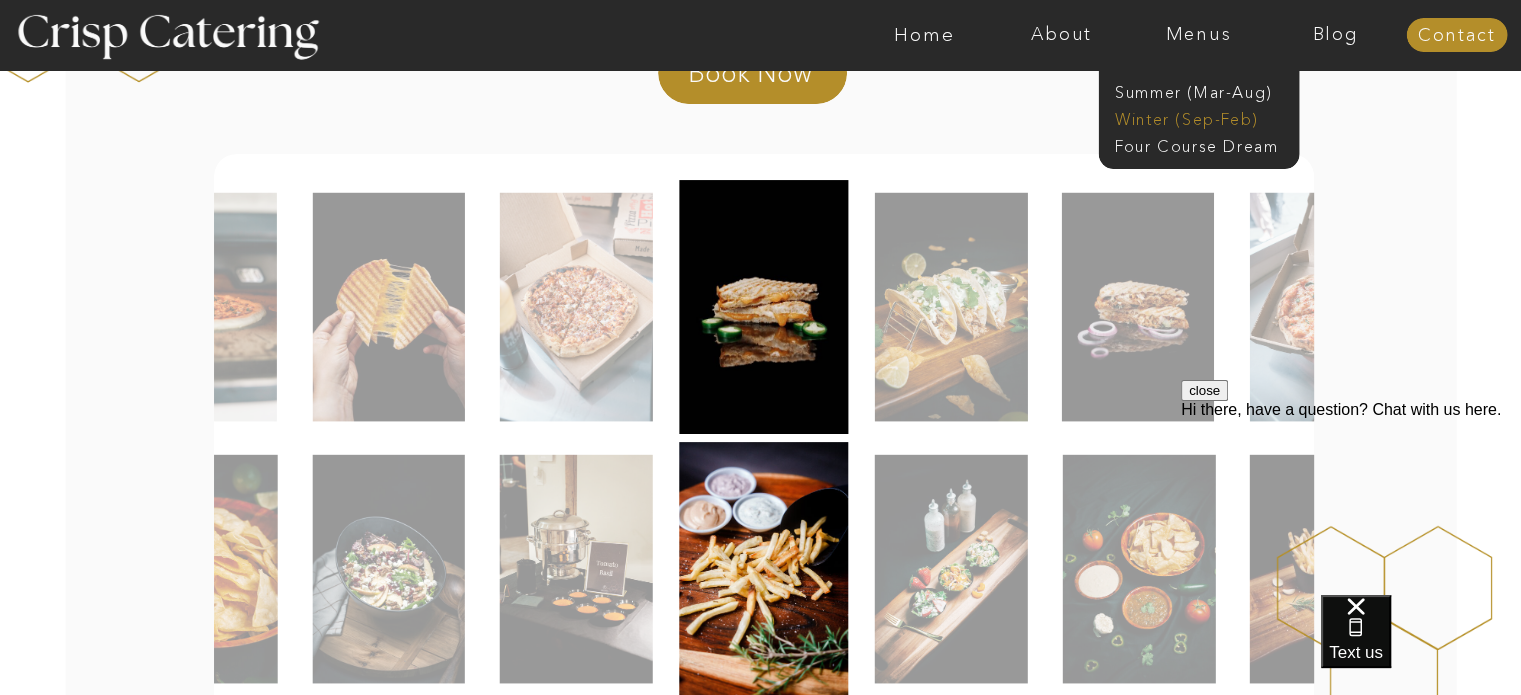click on "Winter (Sep-Feb)" at bounding box center [1197, 117] 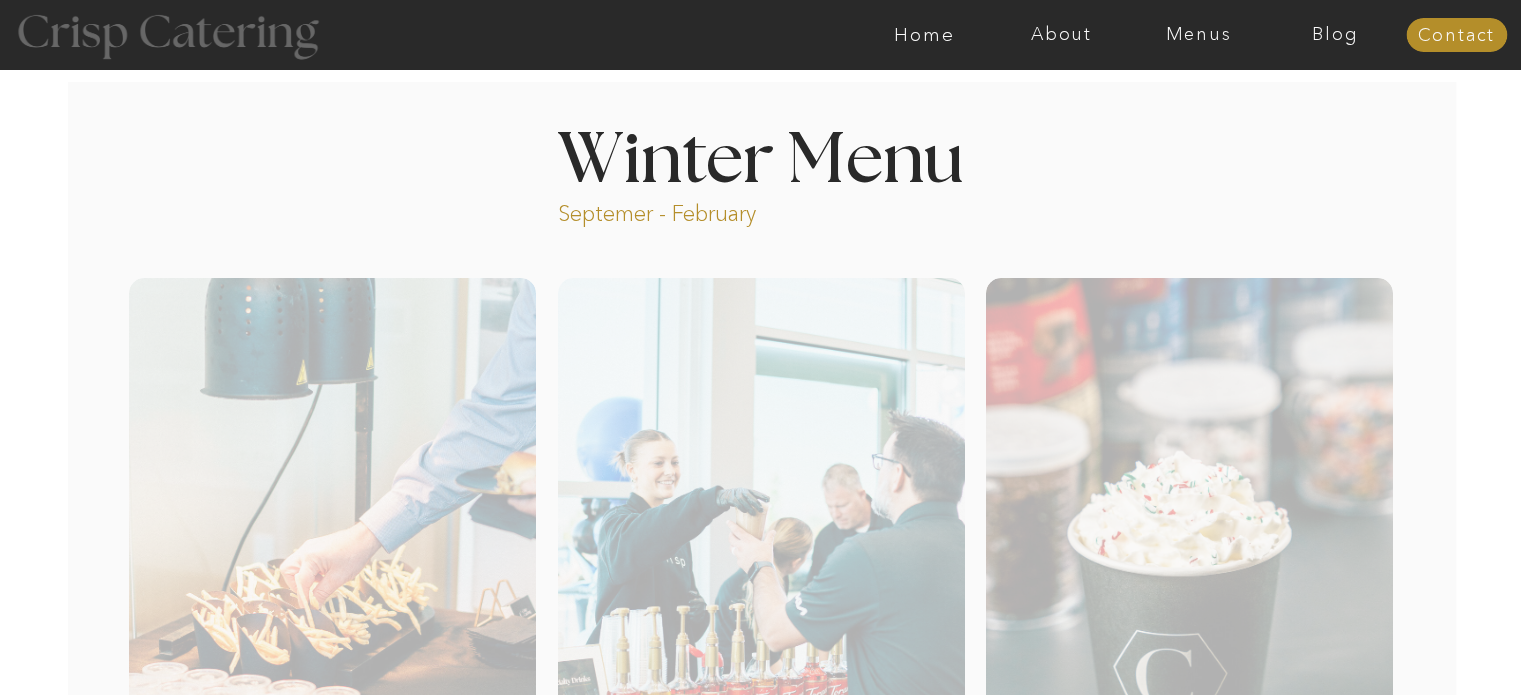 scroll, scrollTop: 0, scrollLeft: 0, axis: both 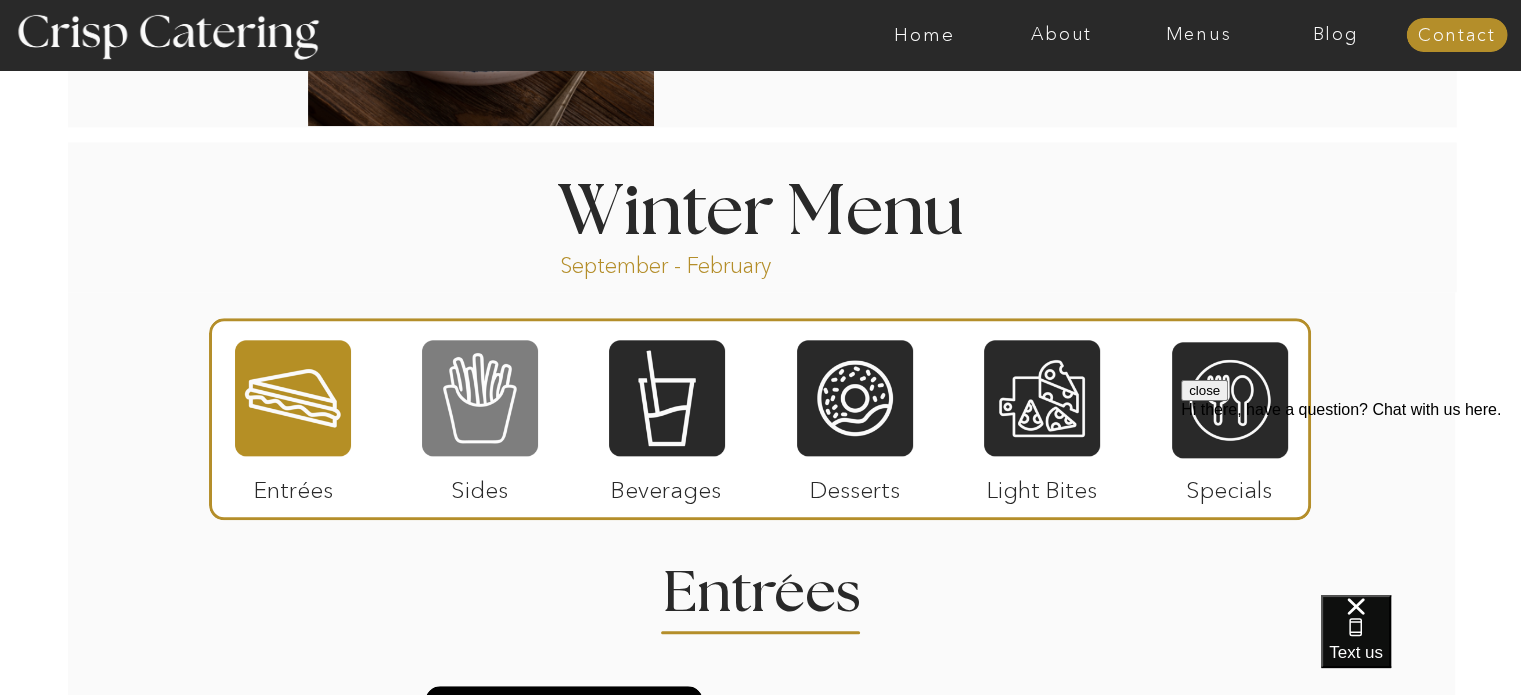 click at bounding box center [480, 398] 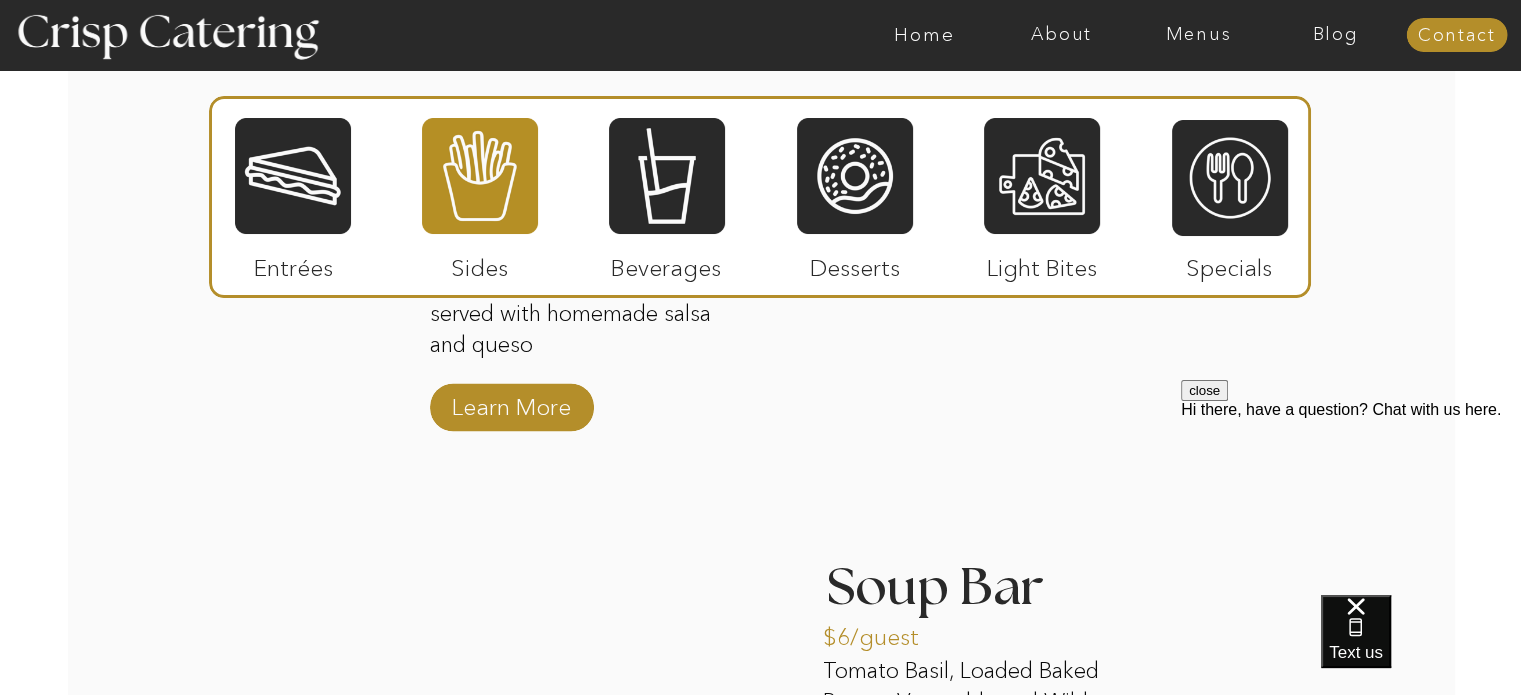 scroll, scrollTop: 3400, scrollLeft: 0, axis: vertical 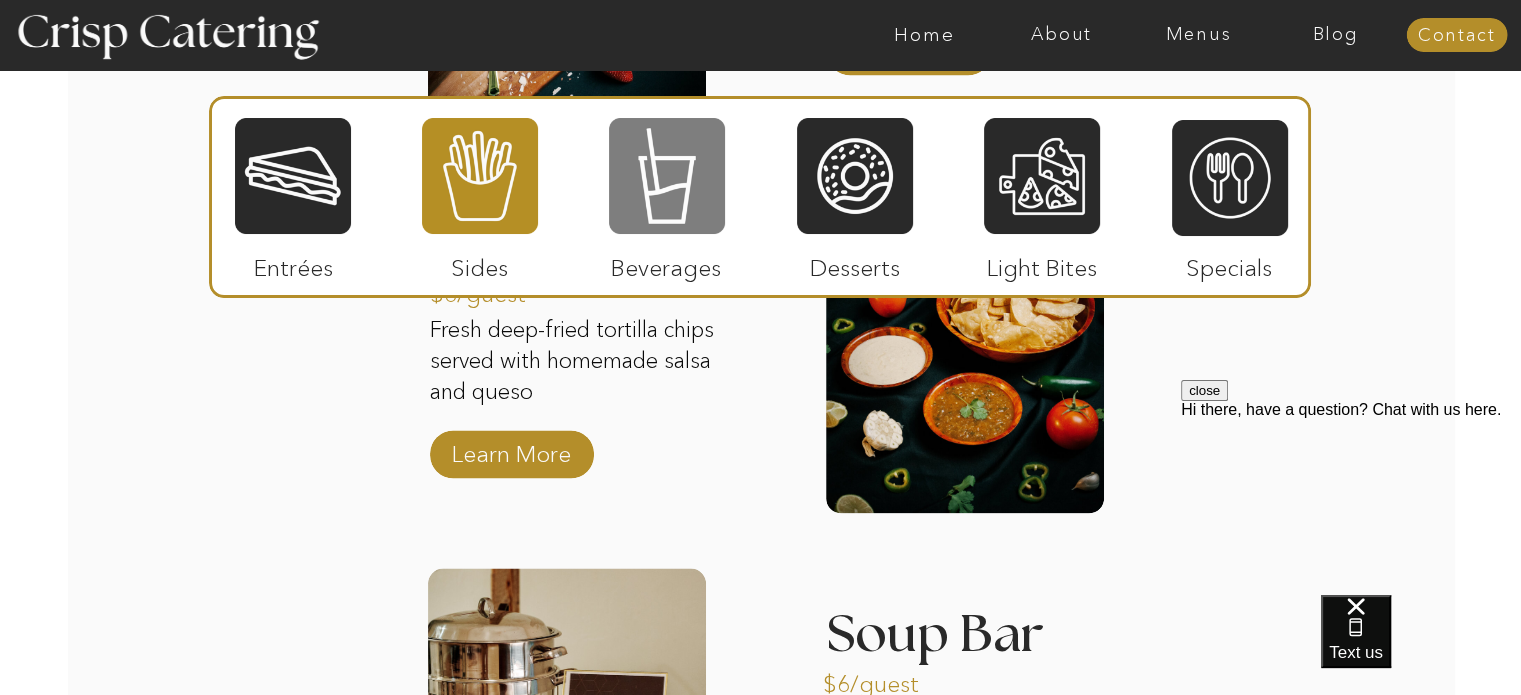 click at bounding box center [667, 176] 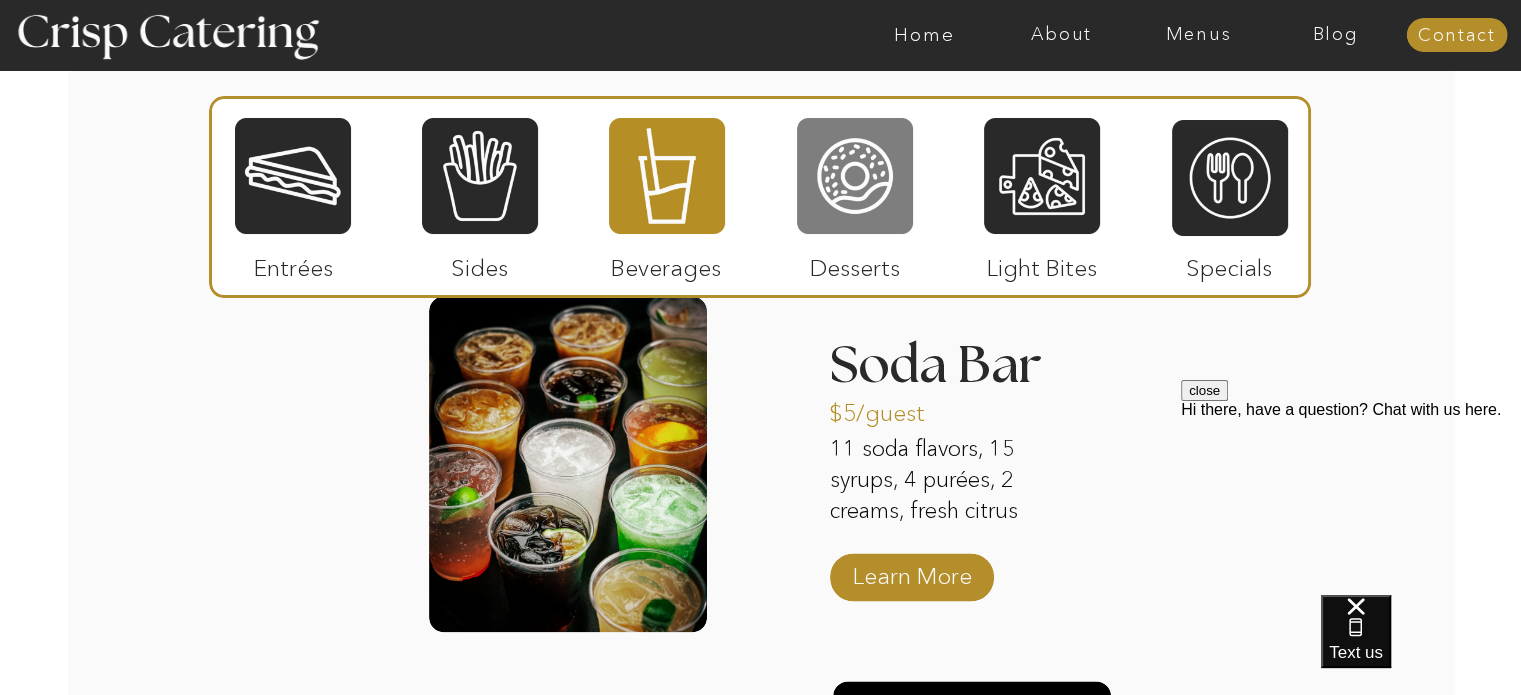 click at bounding box center [855, 176] 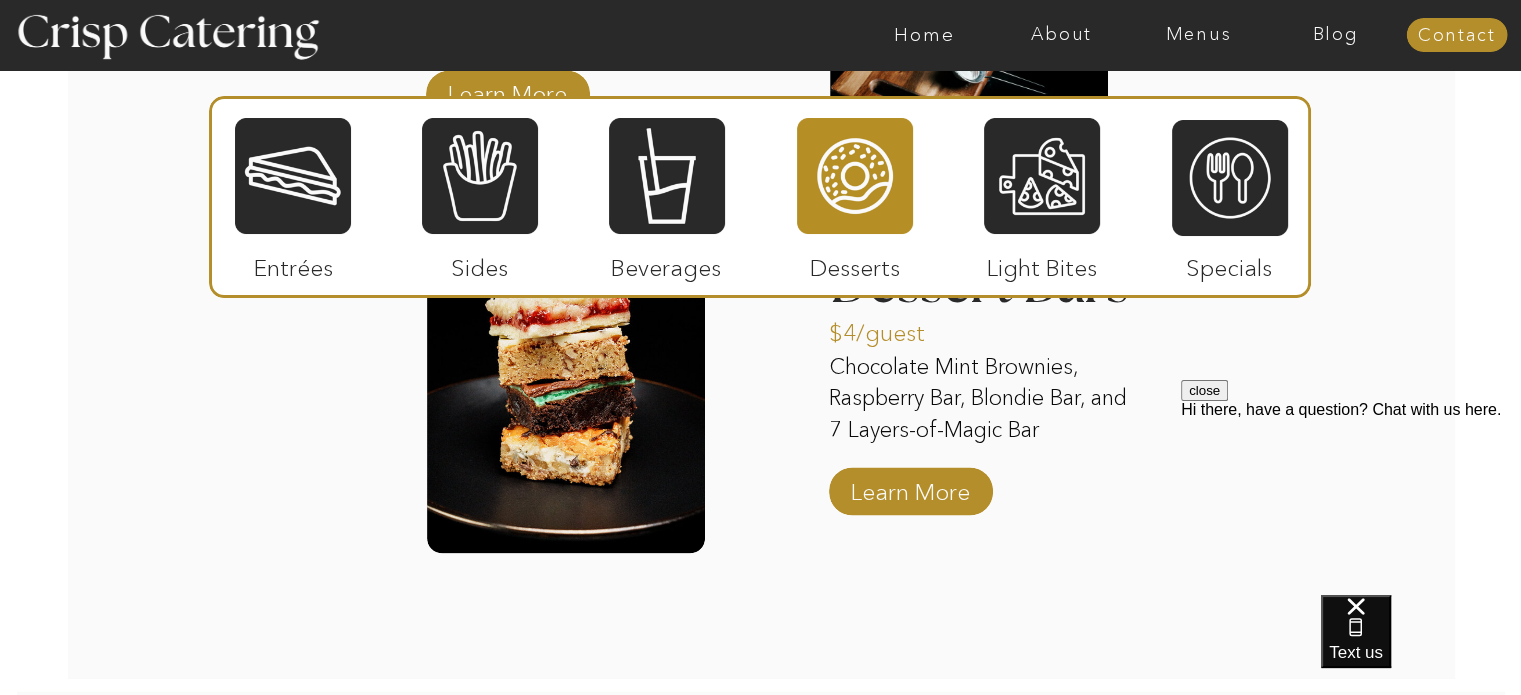 scroll, scrollTop: 3300, scrollLeft: 0, axis: vertical 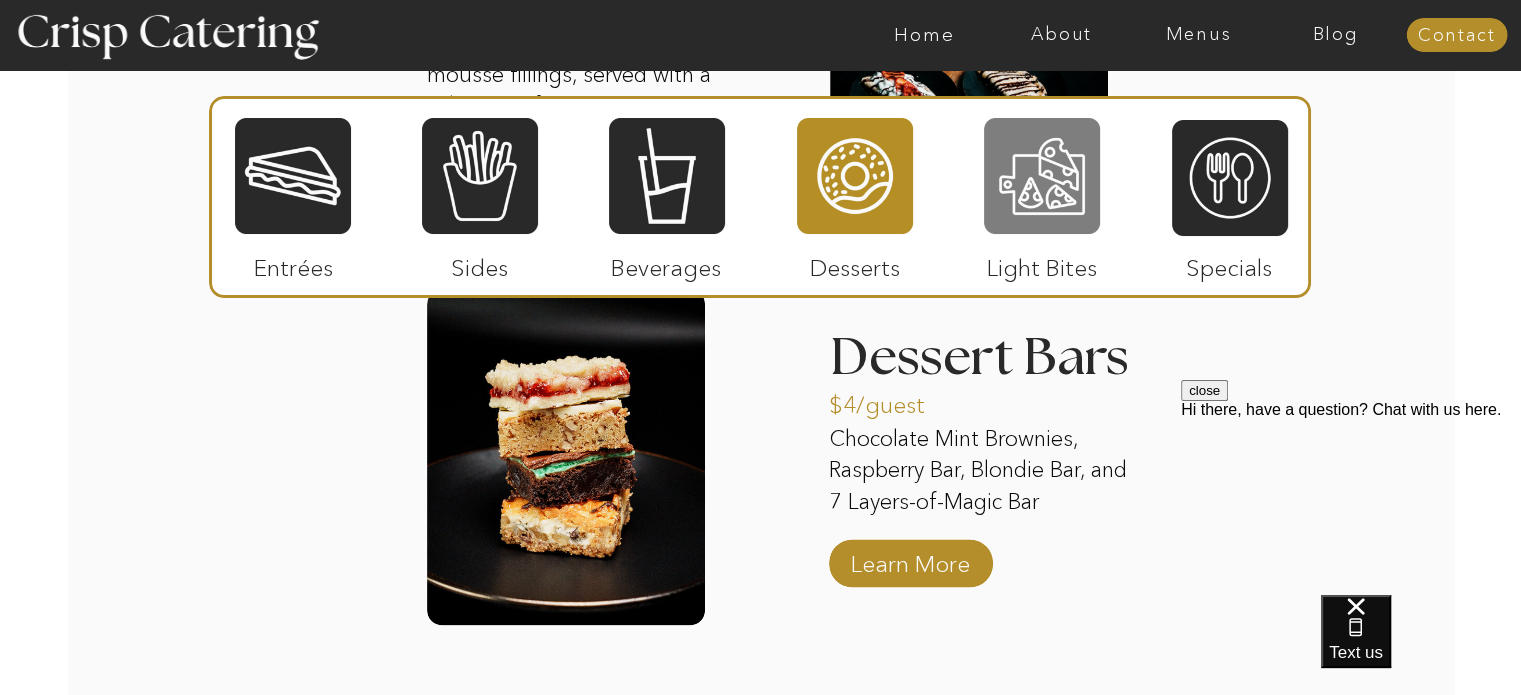 click at bounding box center [1042, 176] 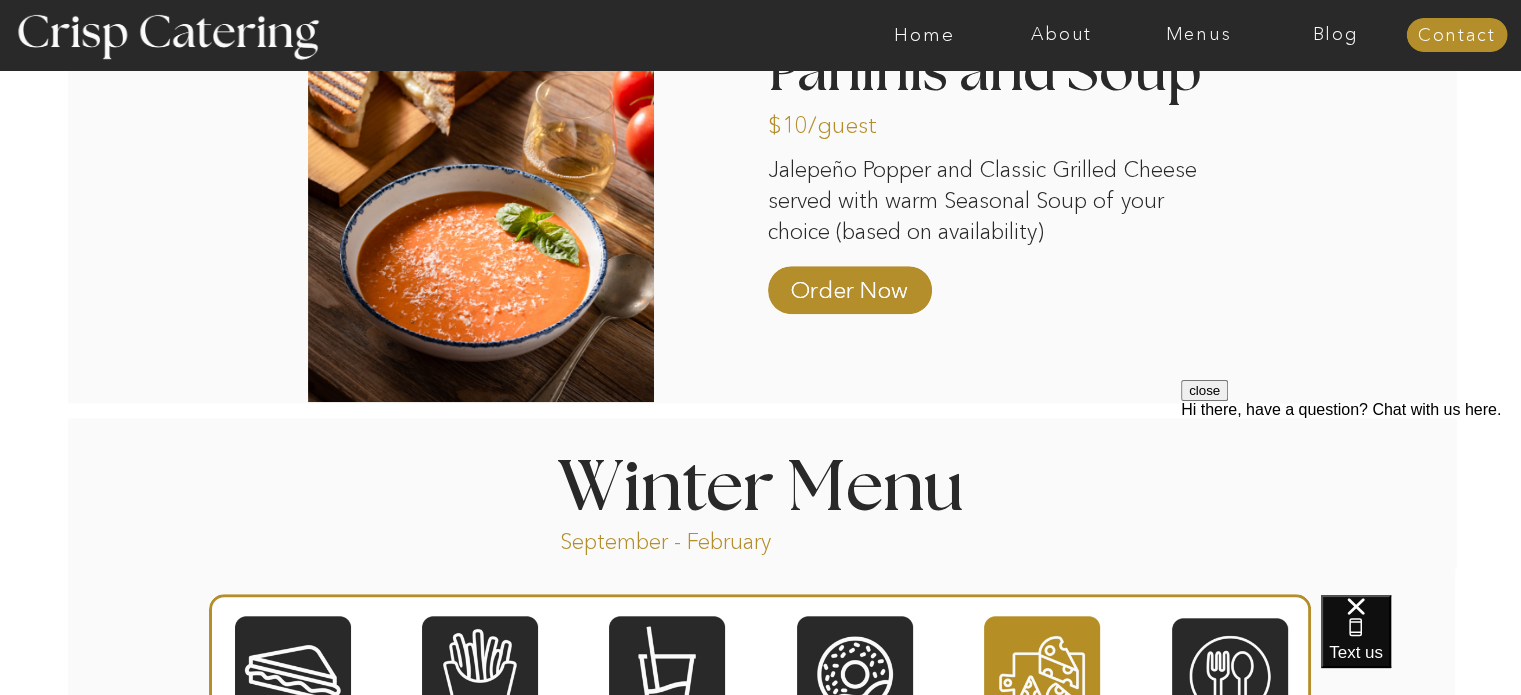 scroll, scrollTop: 2100, scrollLeft: 0, axis: vertical 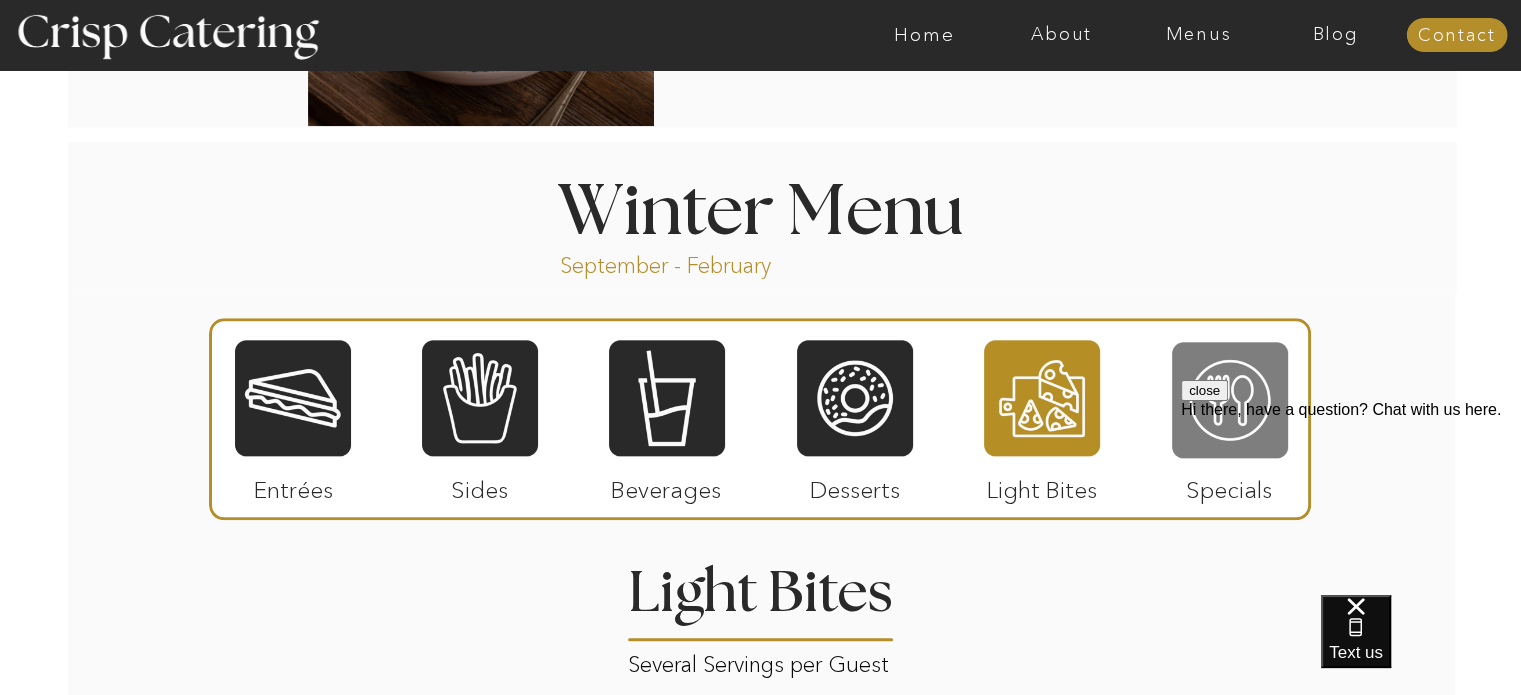 click at bounding box center (1230, 400) 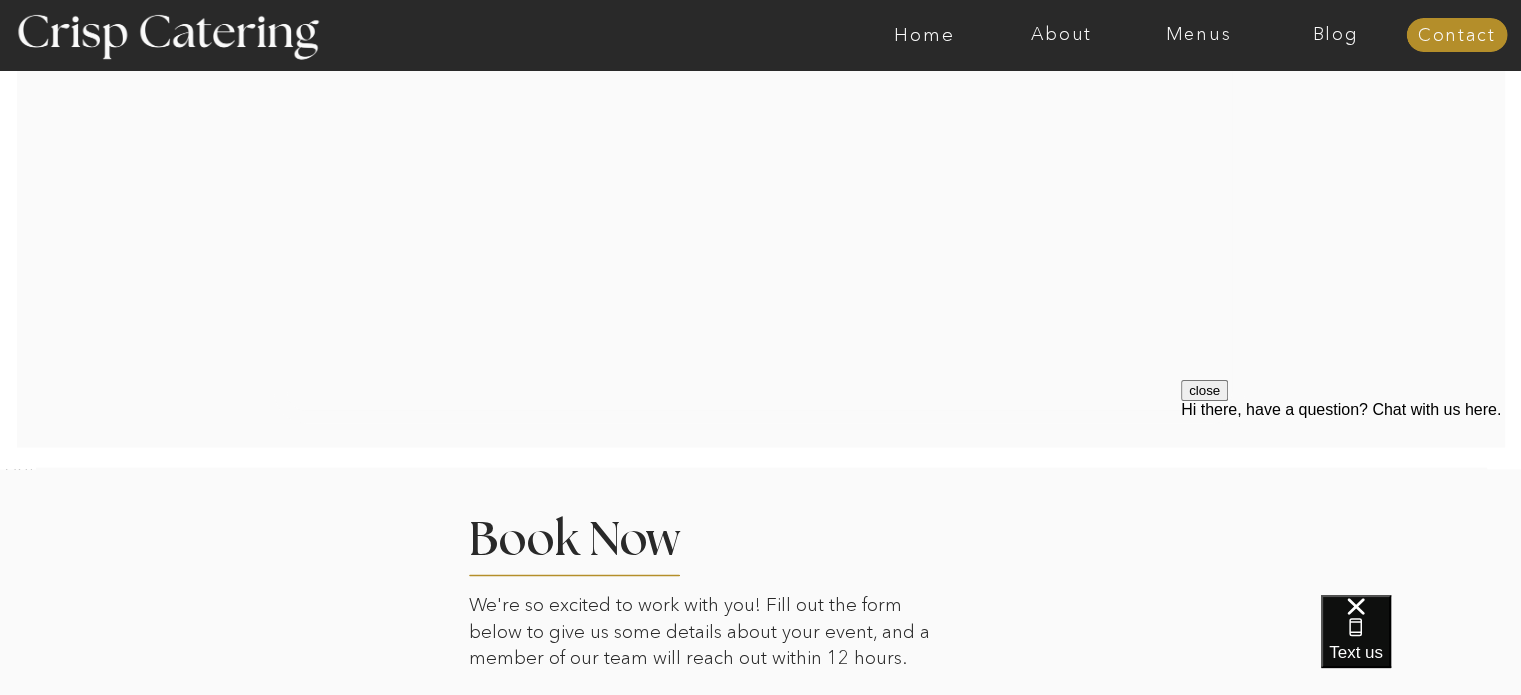 scroll, scrollTop: 3792, scrollLeft: 0, axis: vertical 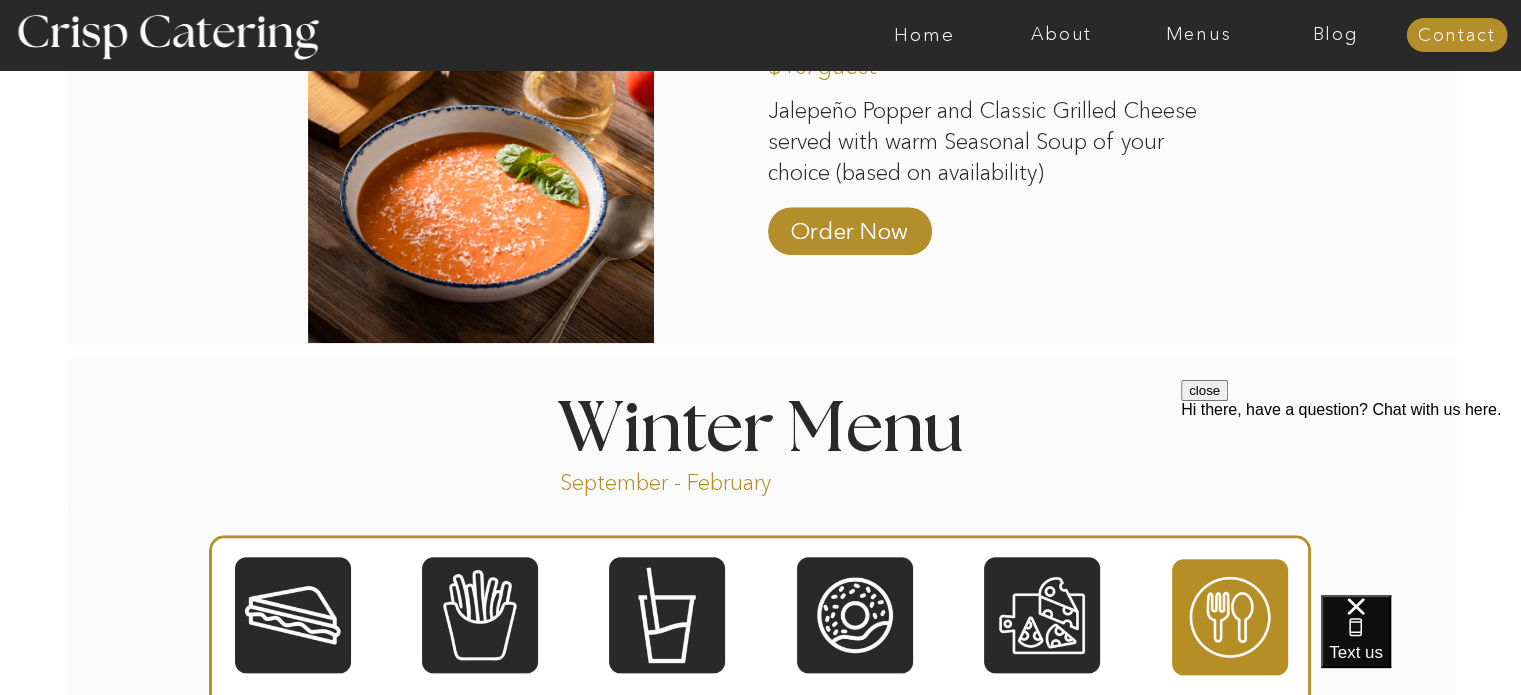 click on "About Home Menus Contact Blog About Crisp Crisp Cares Reviews faq About Home Menus Contact Blog Winter (Sep-Feb) Summer (Mar-Aug) About Home Menus Contact Blog Four Course Dream Septemer - February Winter Menu Step by Step 1 2 3 4 5 Welcome to Crisp We're so glad you're here! Contact us via text, phone, email, or by filling out our contact form! We'll be in touch within 12 hours. The Choice is yours Take a look at our menu and let us know the items you'd like us to cater, and we'll send you a quote. (And just between us, the paninis and fries are to die for.) Step 1 Confirm & reserve Happy with the quote? Great! Sign the contract and pay the 50% deposit to reserve your event. Now you're officially on our calendar. Step 3 Two weeks before About two weeks before your event, we'll check in with a call to finalize everything including guest count, menu, and timing to make sure we're all set for the big day. Step 4 The big day Step 5 Step 2 1 2 The big day Step 5 two weeks before Step 4 confirm & reserve Step 3 3" at bounding box center [760, 703] 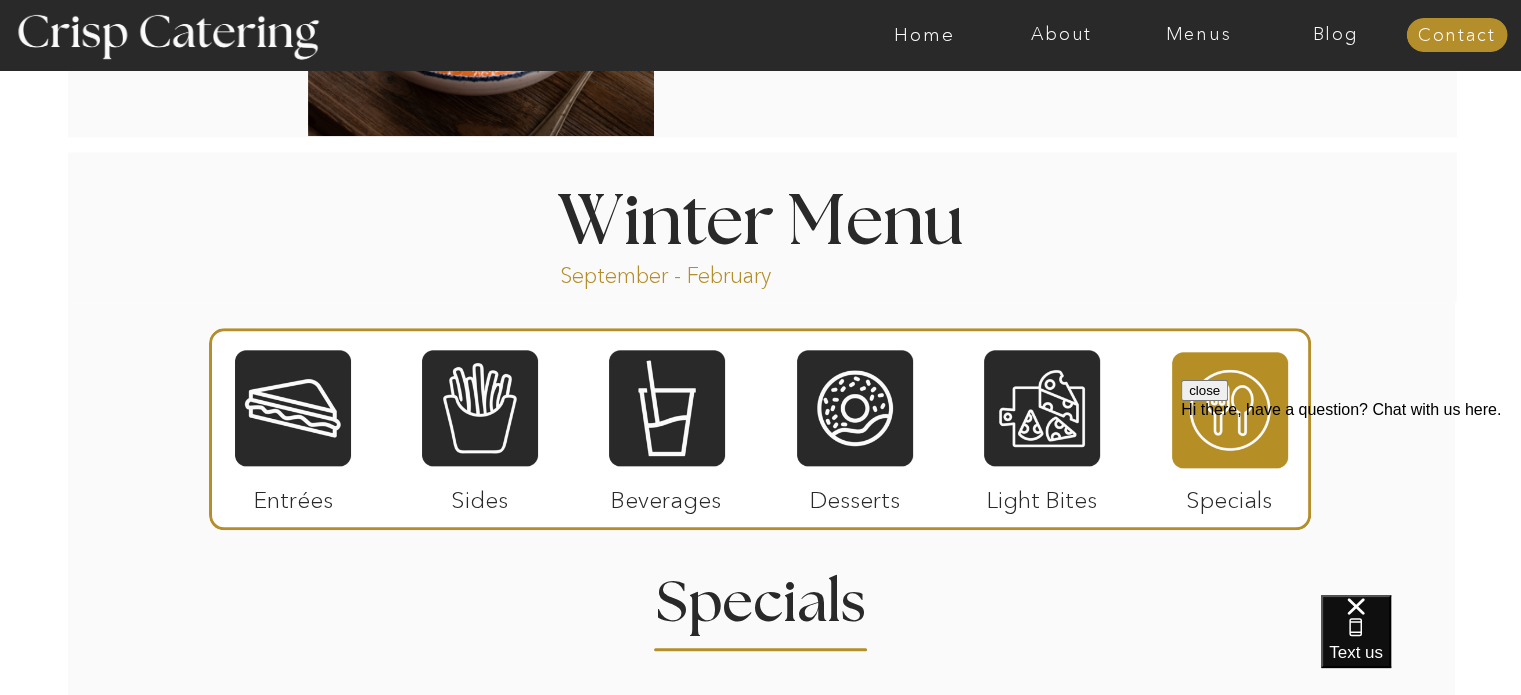 scroll, scrollTop: 2091, scrollLeft: 0, axis: vertical 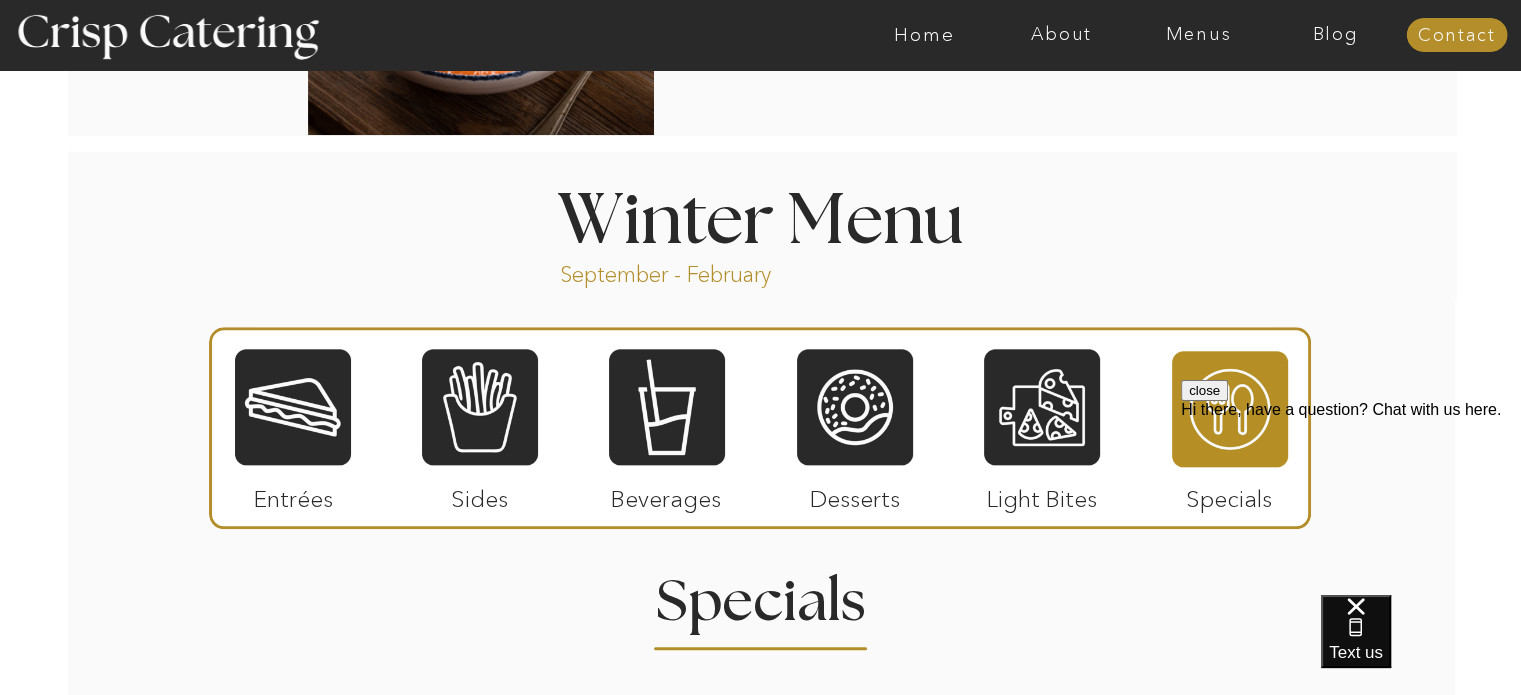 click at bounding box center [293, 407] 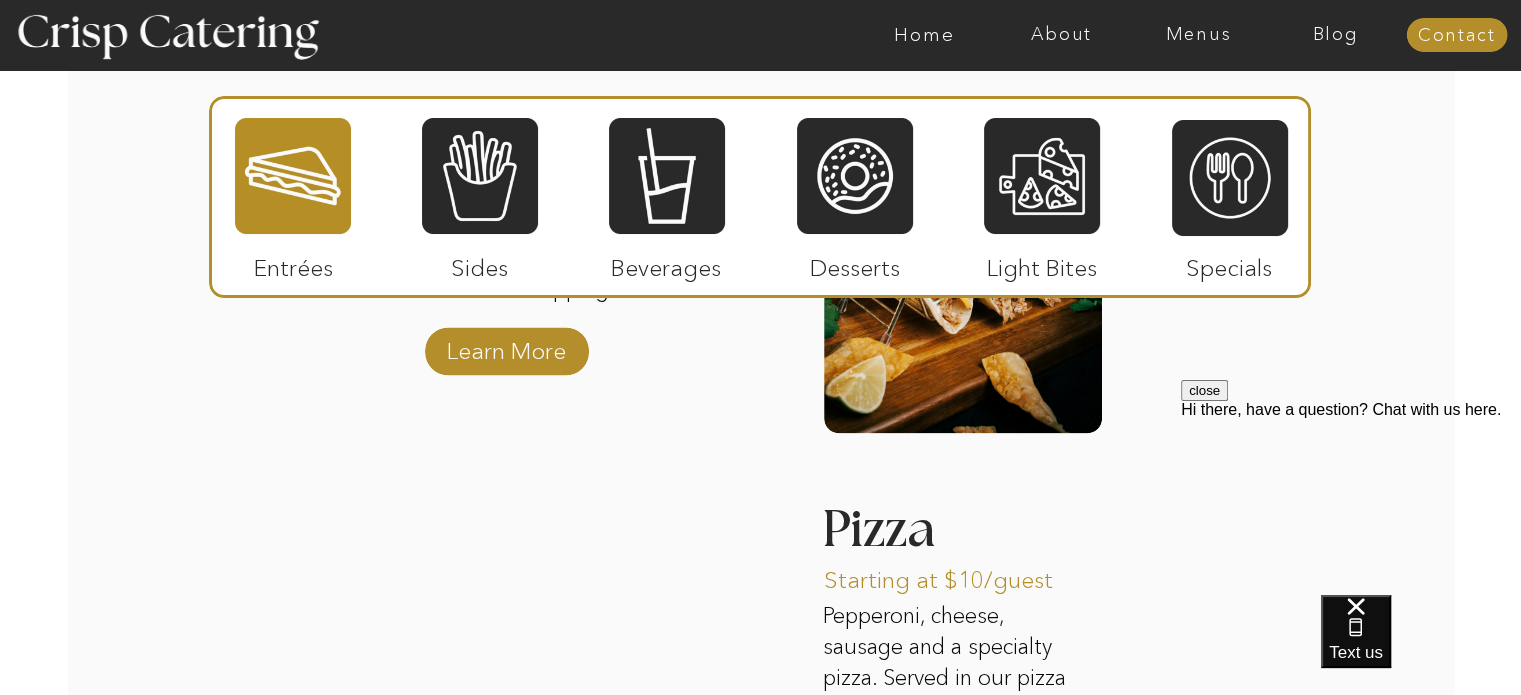 scroll, scrollTop: 3070, scrollLeft: 0, axis: vertical 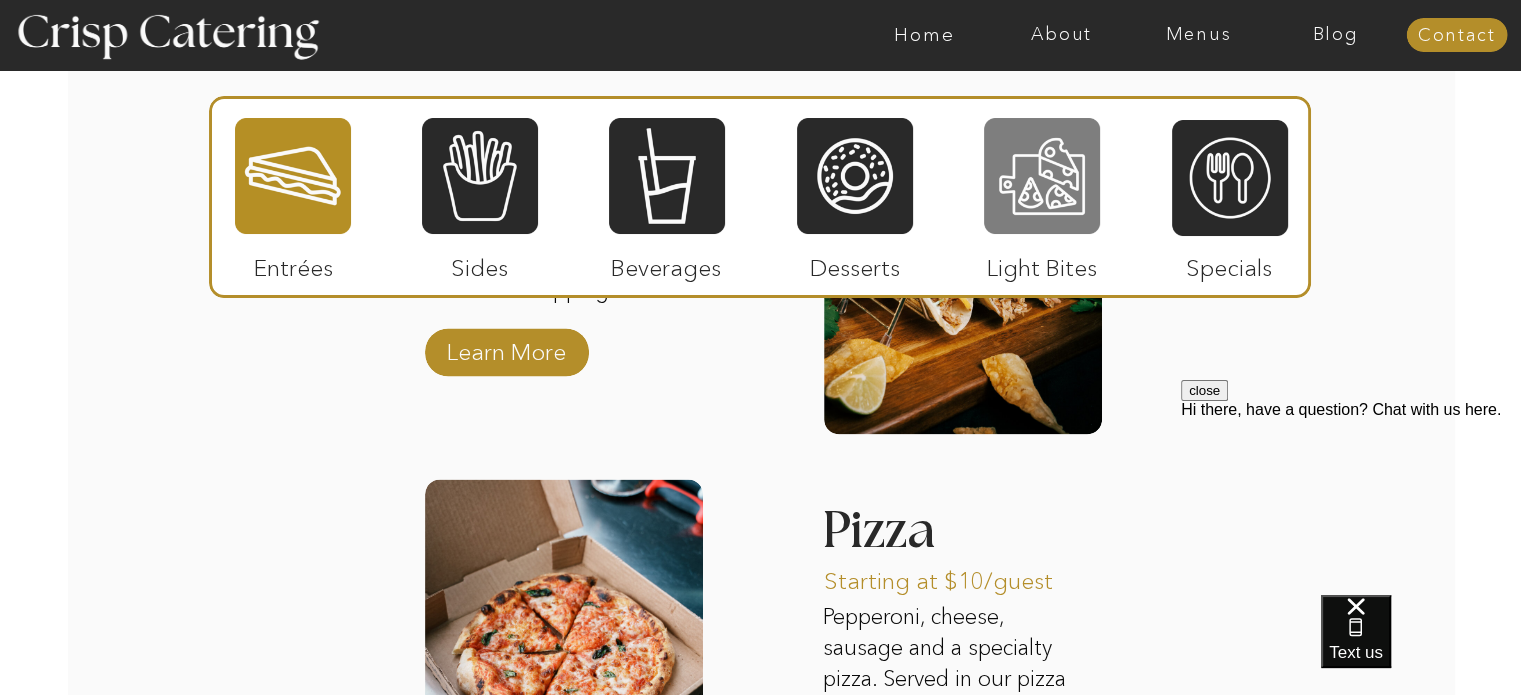 click at bounding box center (1042, 176) 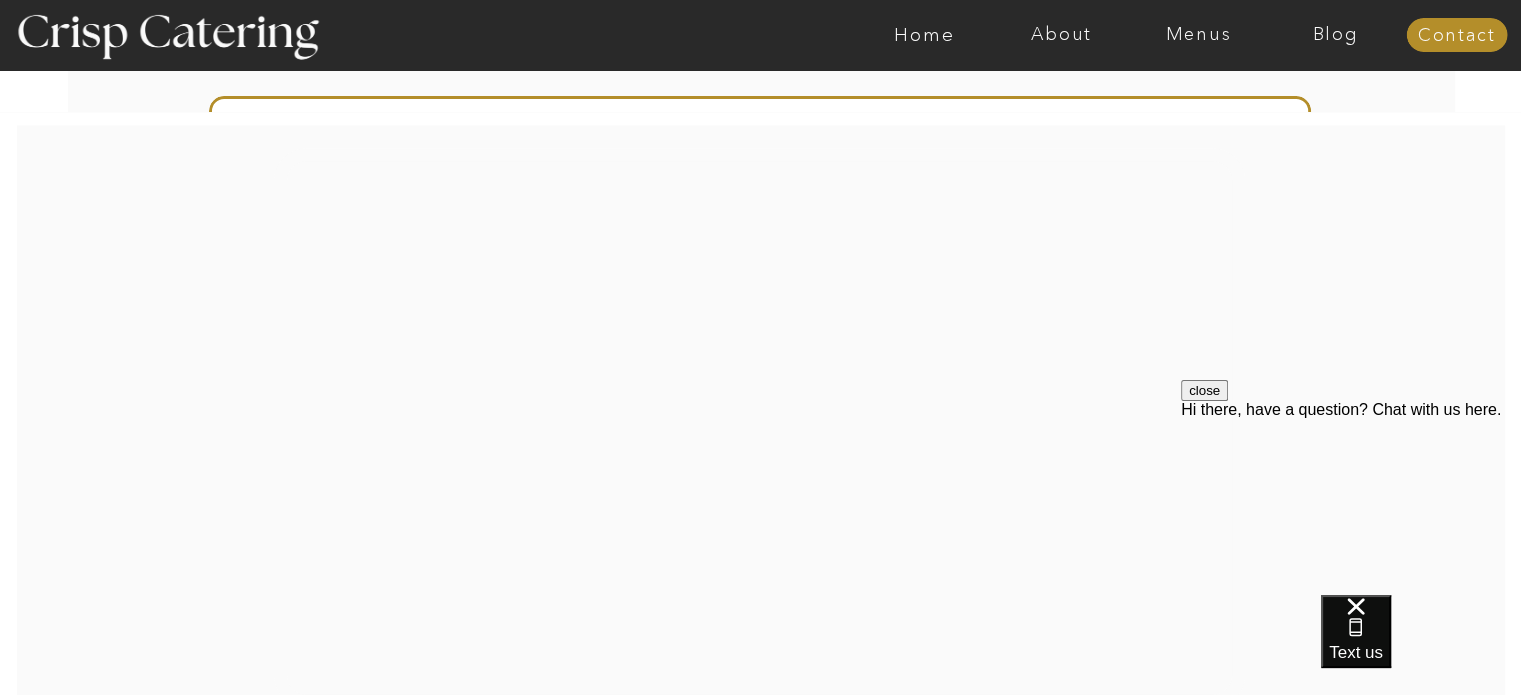 scroll, scrollTop: 3139, scrollLeft: 0, axis: vertical 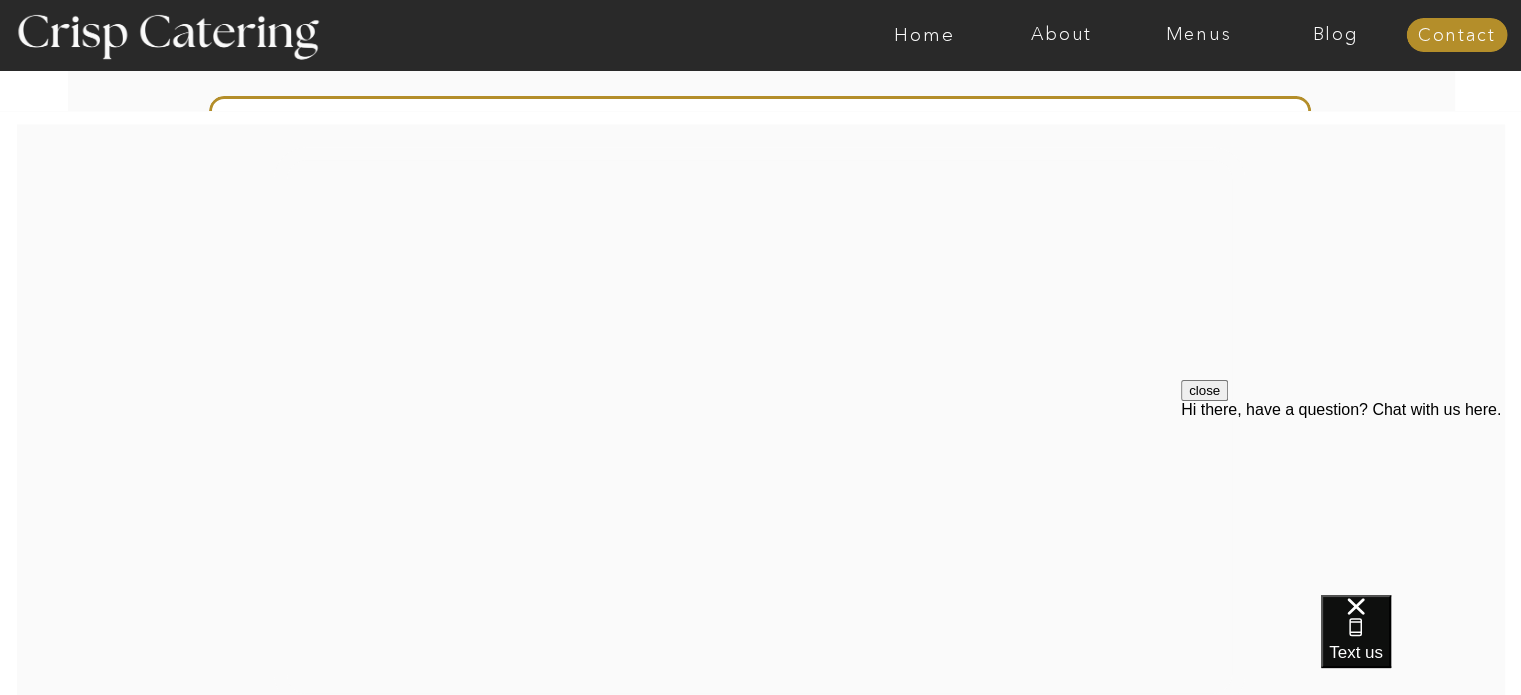 click at bounding box center (759, 426) 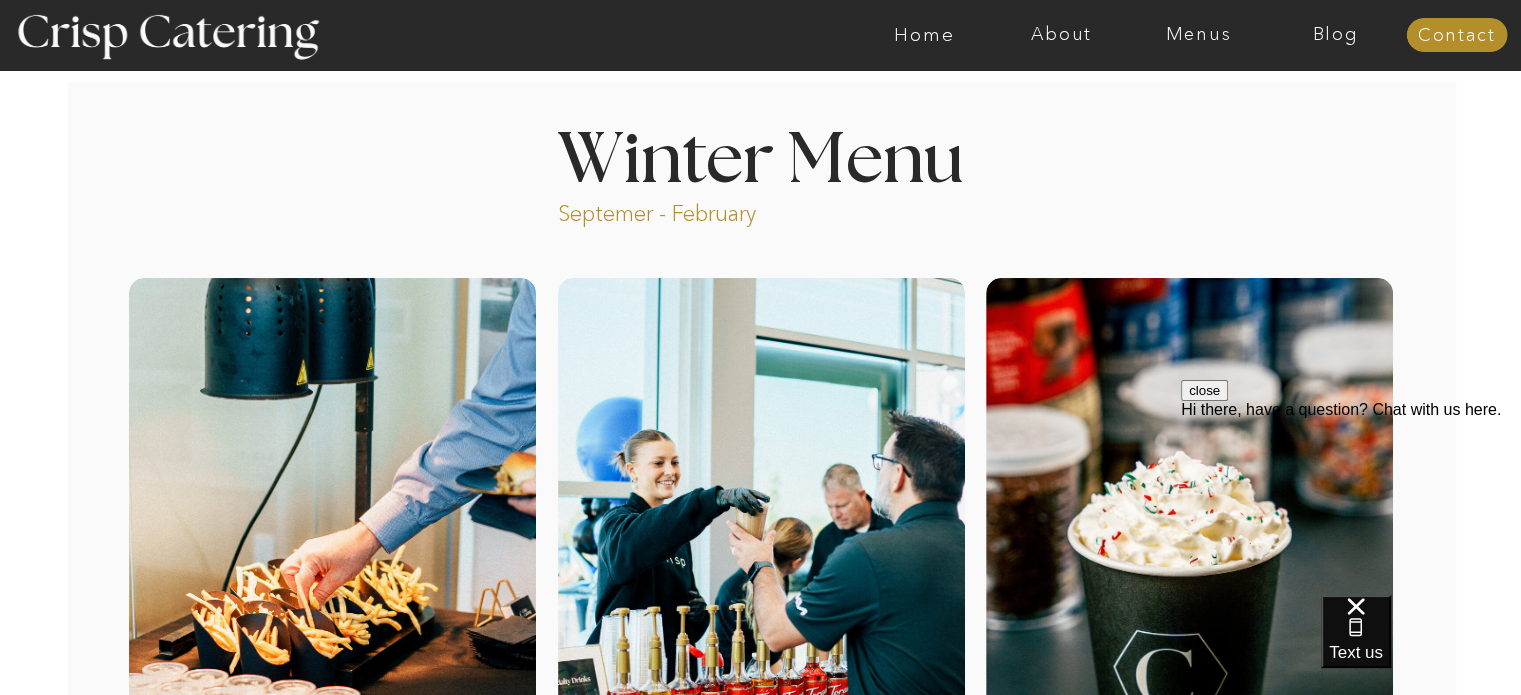 scroll, scrollTop: 4, scrollLeft: 0, axis: vertical 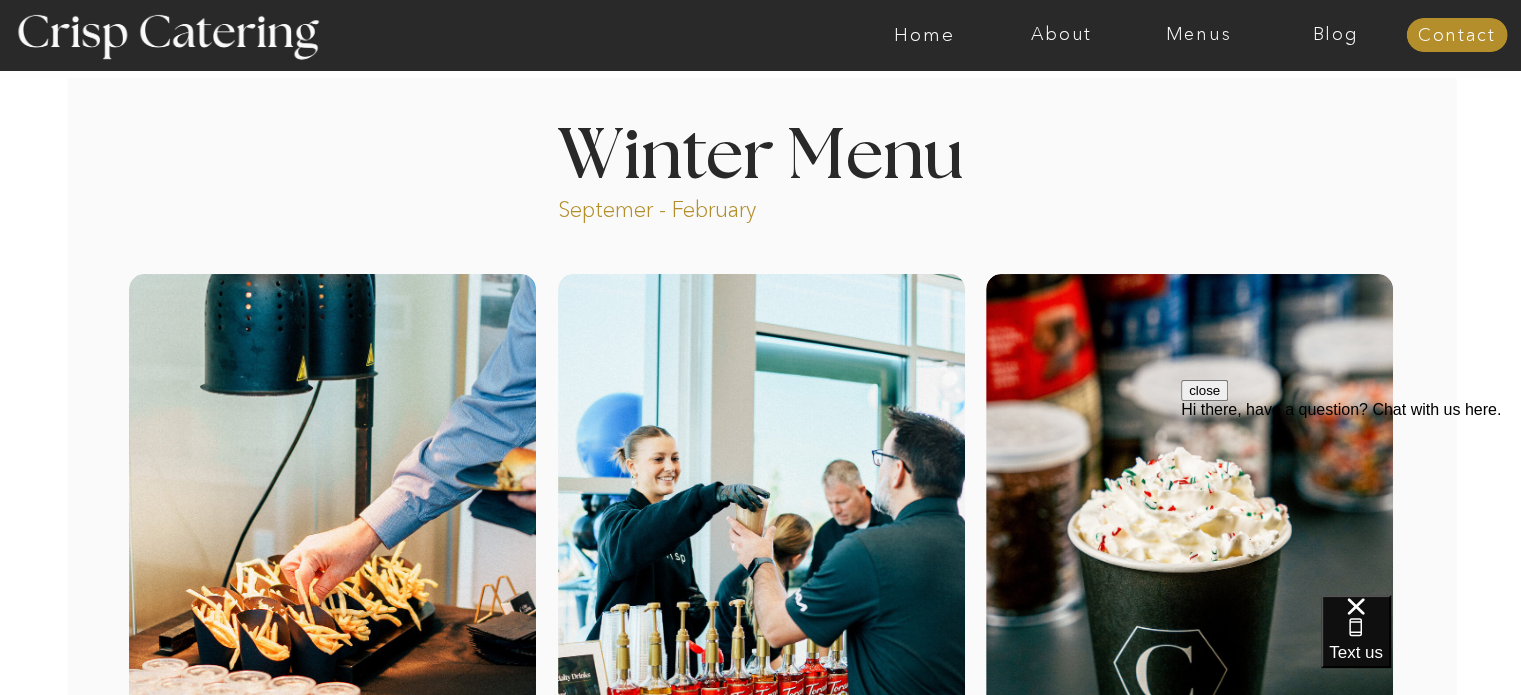 click at bounding box center [839, 35] 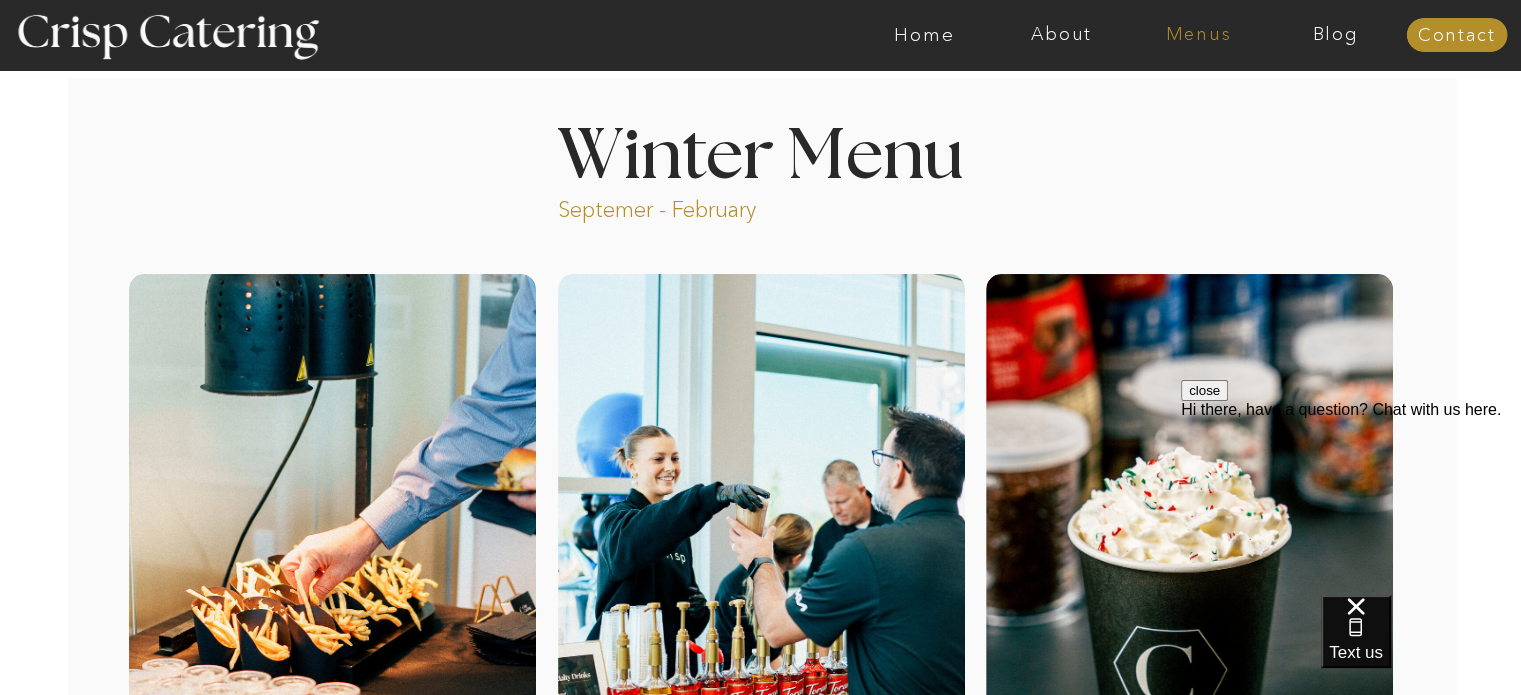 click on "Menus" at bounding box center (1198, 35) 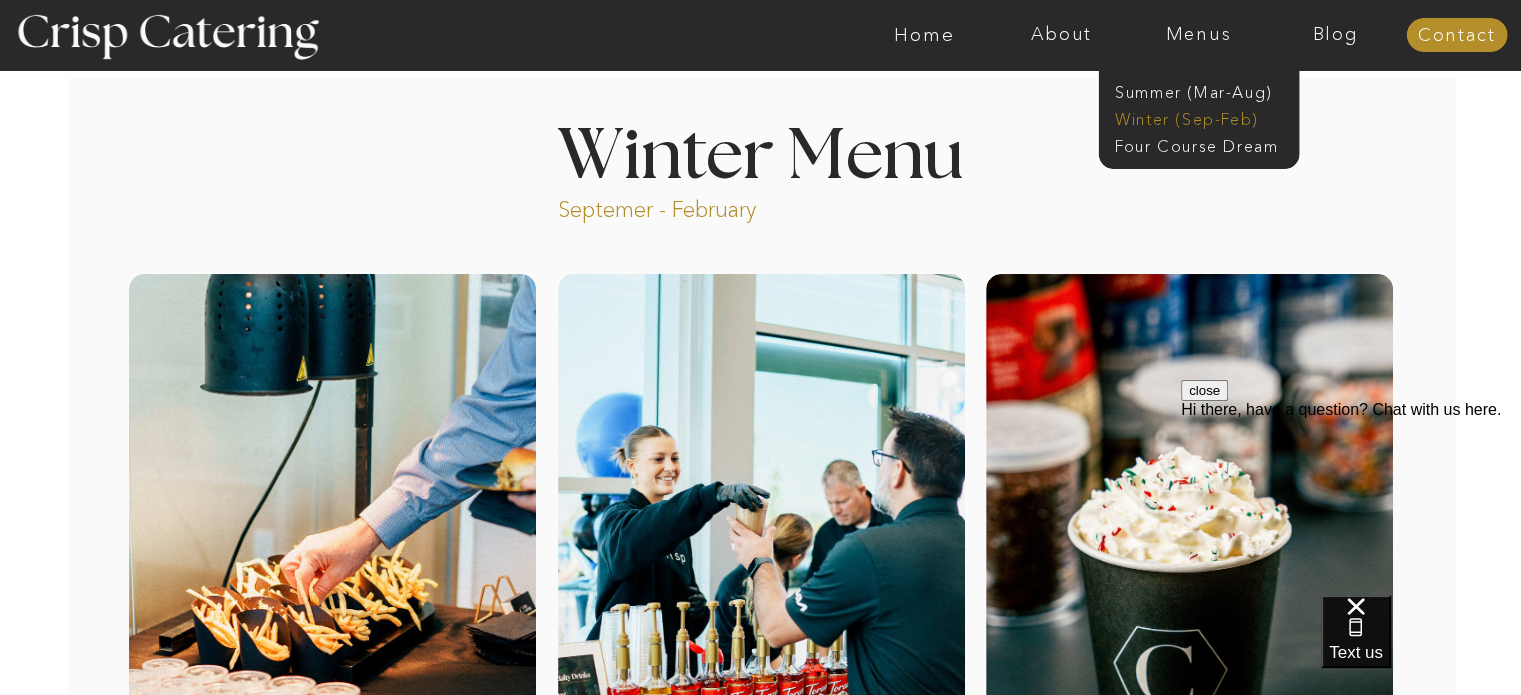 click on "Winter (Sep-Feb)" at bounding box center [1197, 117] 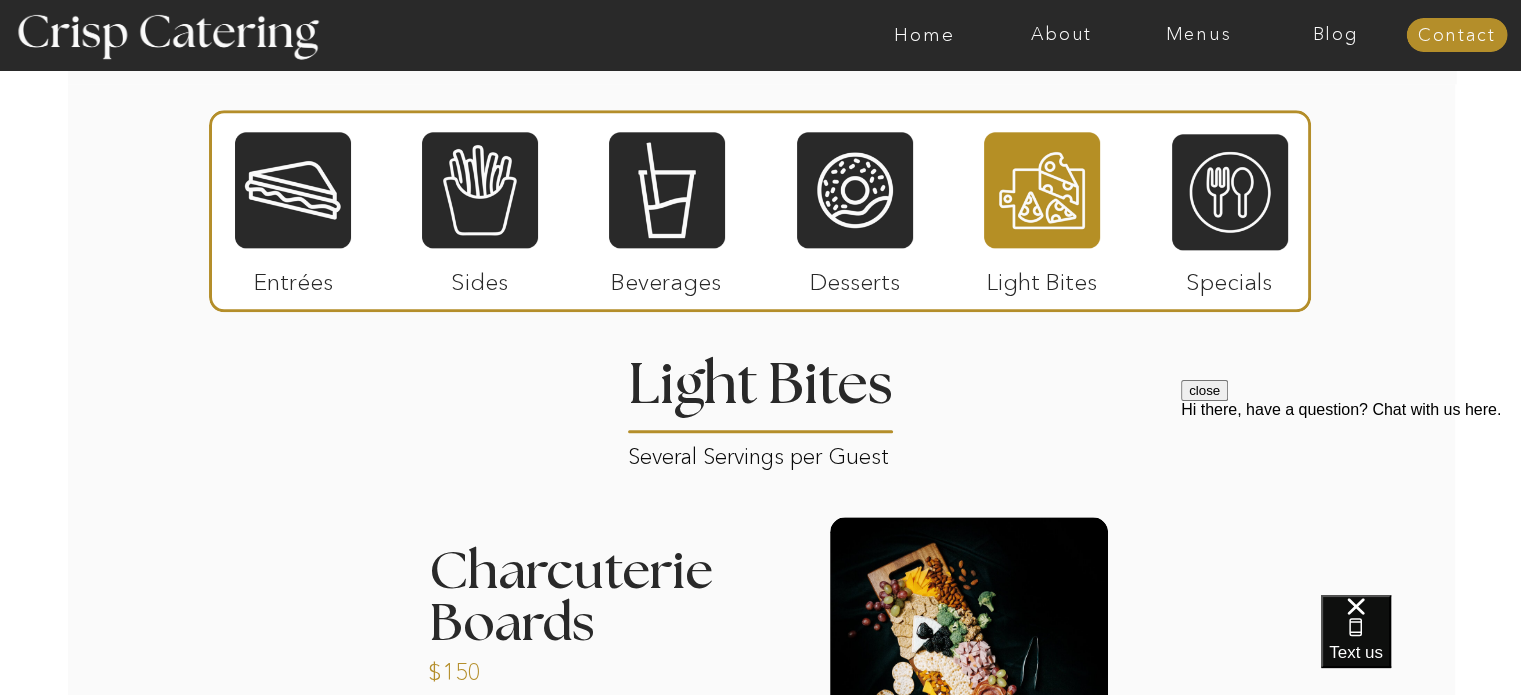 scroll, scrollTop: 2307, scrollLeft: 0, axis: vertical 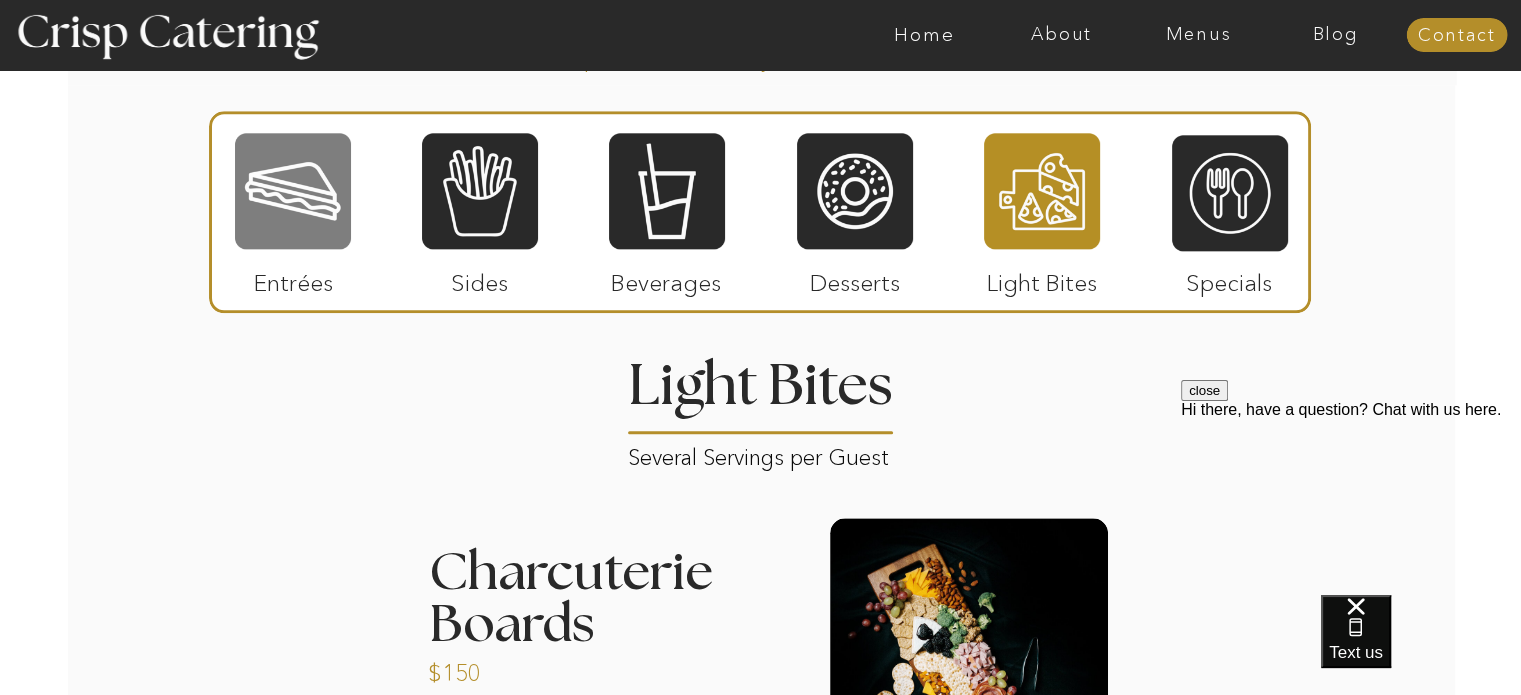 click at bounding box center (293, 191) 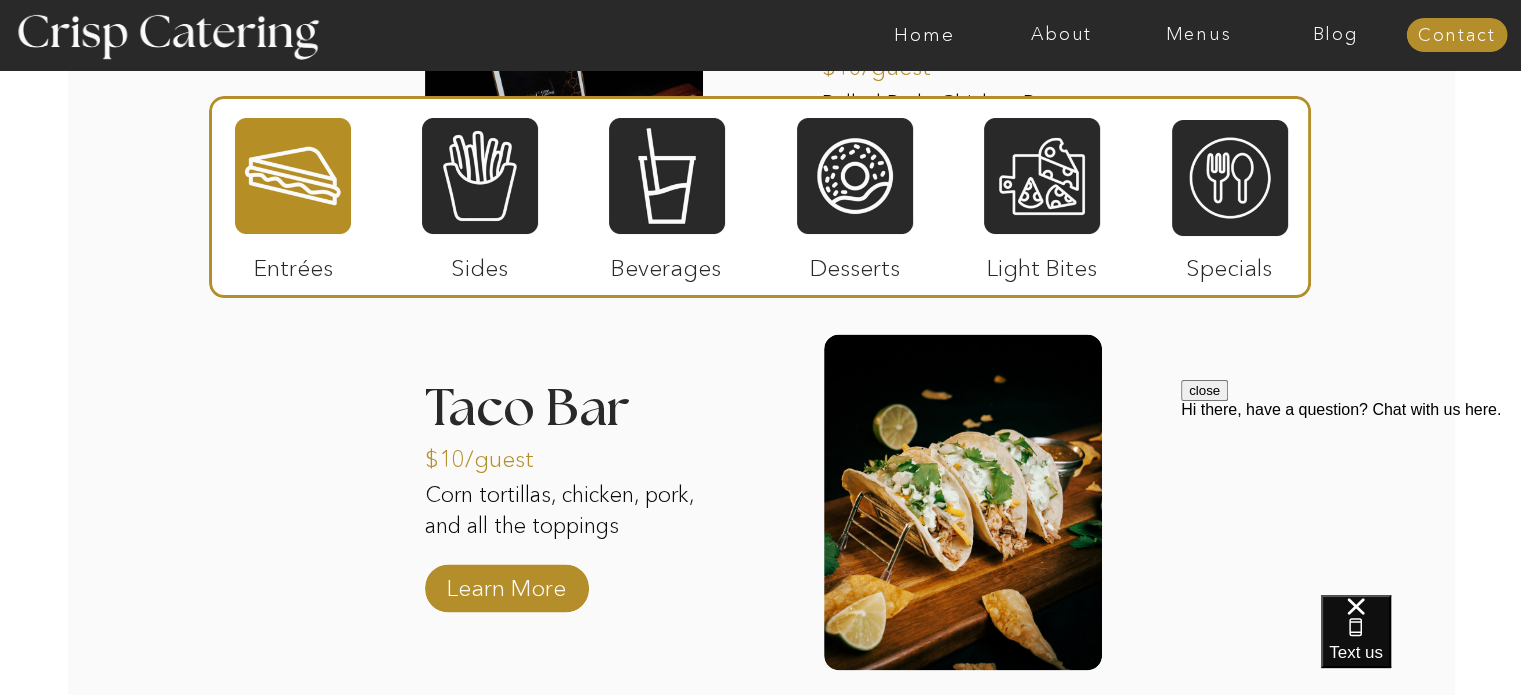 scroll, scrollTop: 2832, scrollLeft: 0, axis: vertical 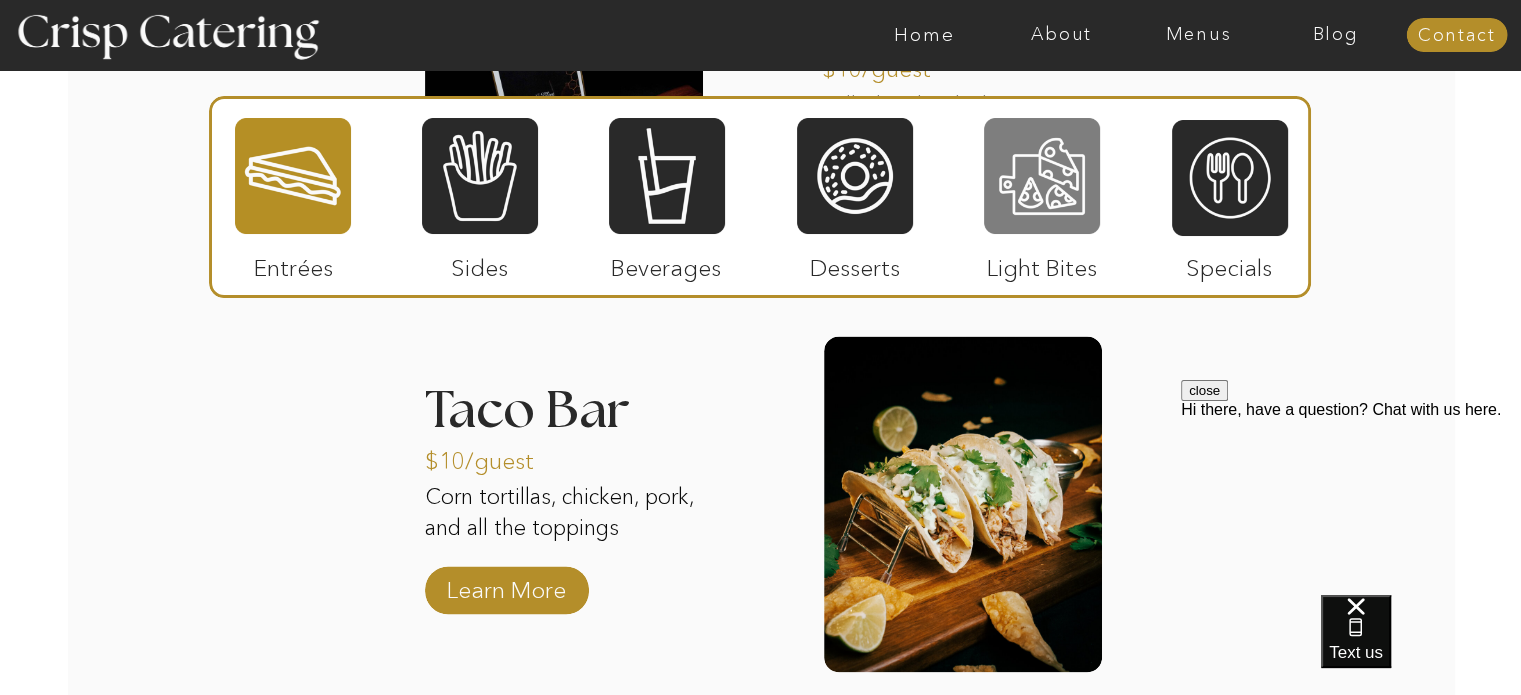 click at bounding box center (1042, 176) 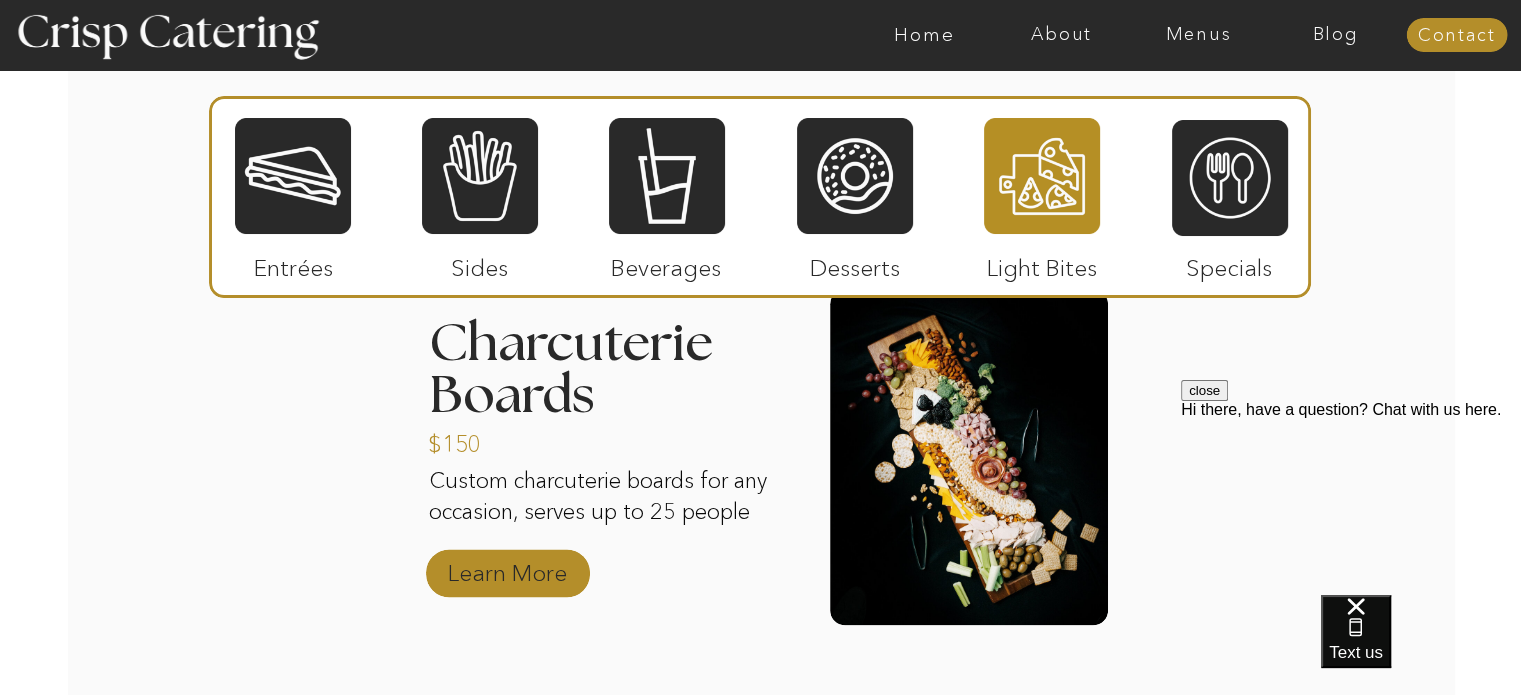 scroll, scrollTop: 2280, scrollLeft: 0, axis: vertical 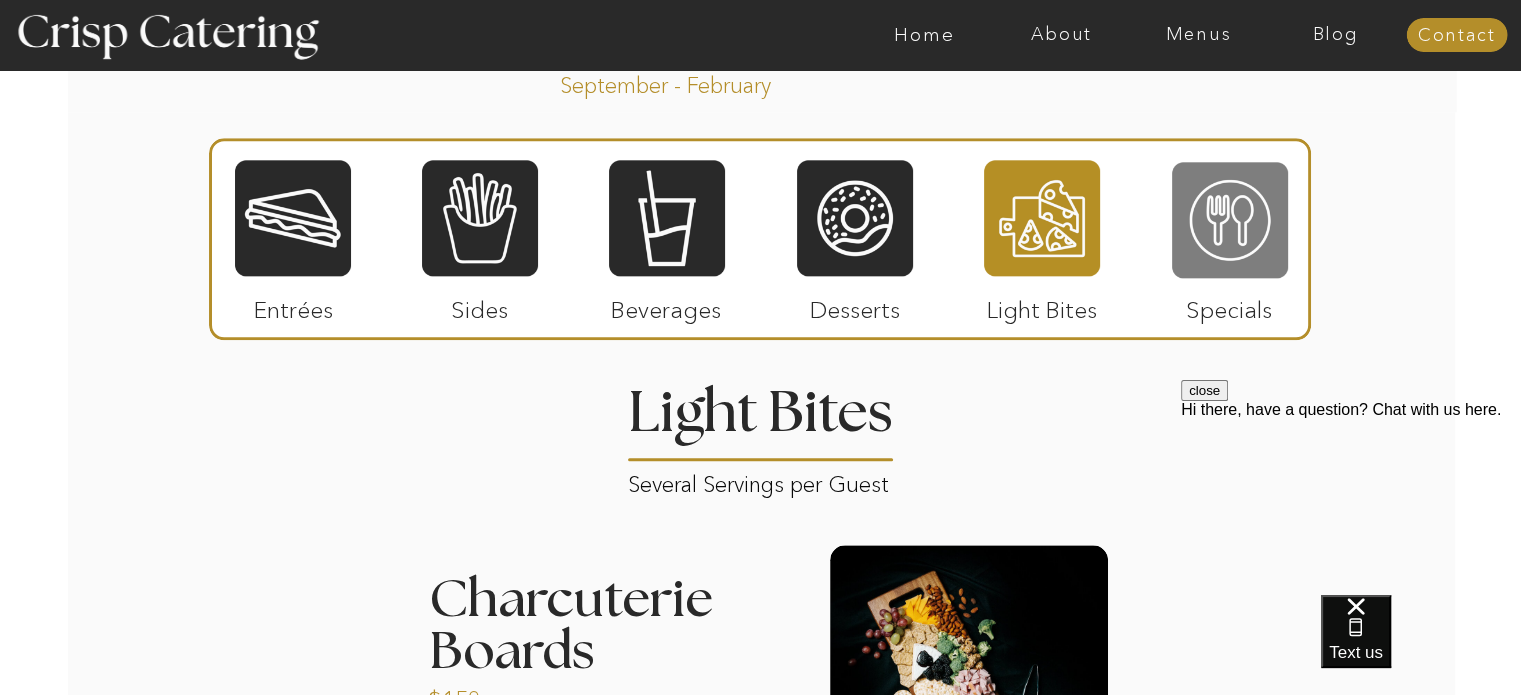 click at bounding box center (1230, 220) 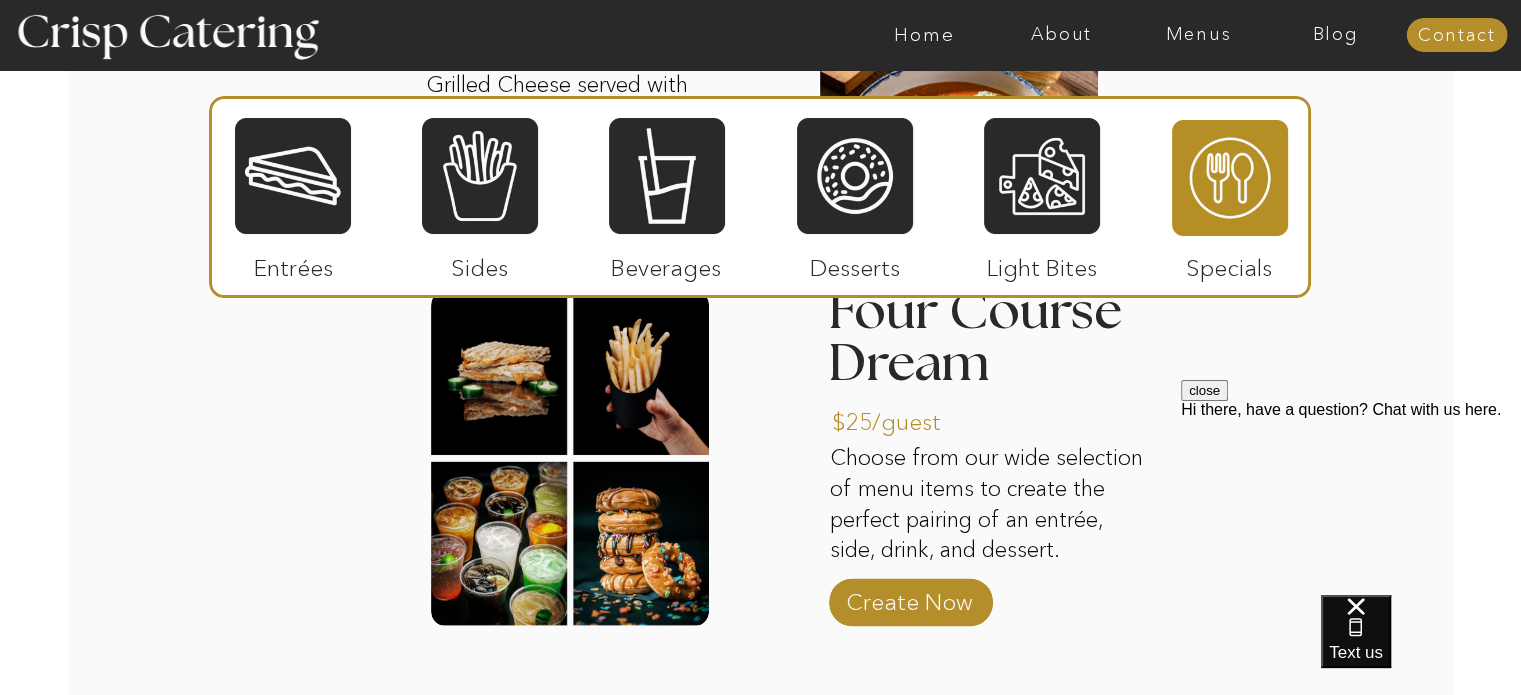 scroll, scrollTop: 2915, scrollLeft: 0, axis: vertical 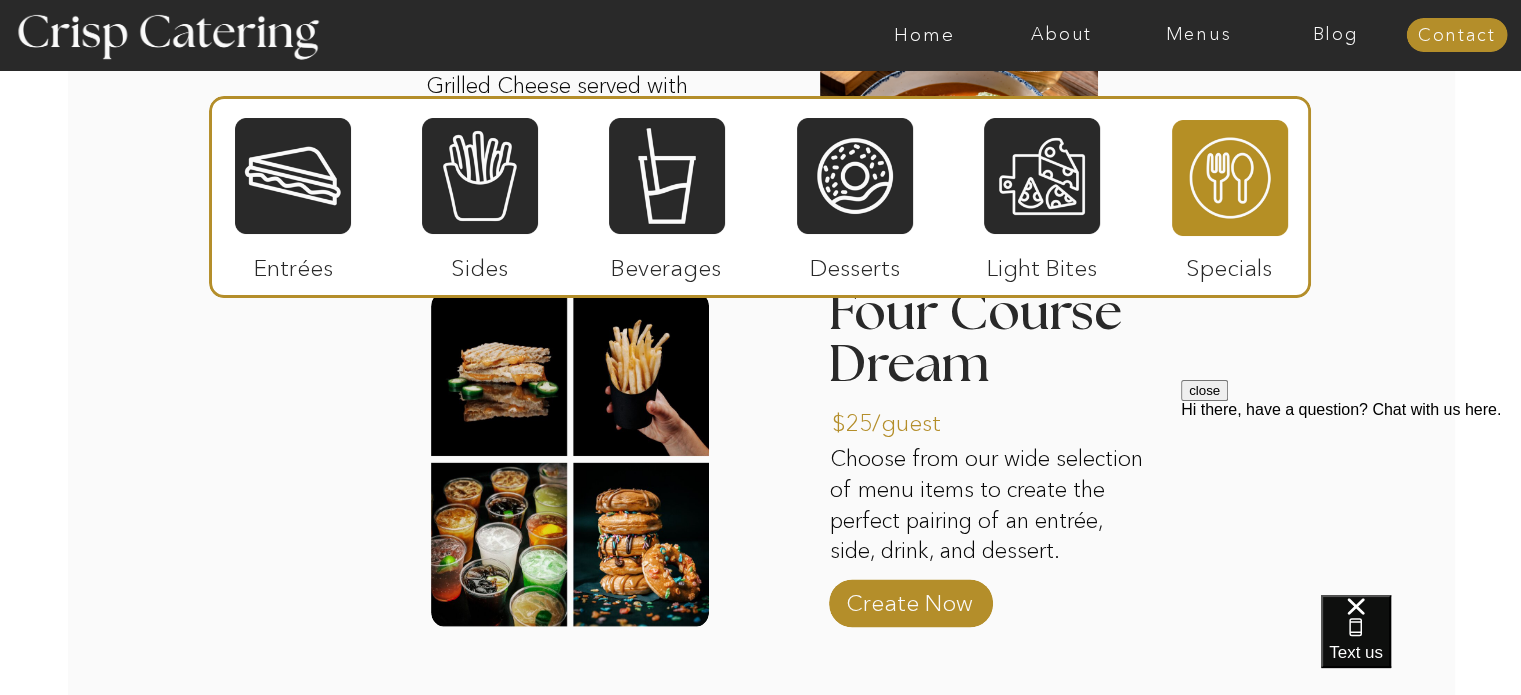 drag, startPoint x: 237, startPoint y: 556, endPoint x: 61, endPoint y: 499, distance: 185 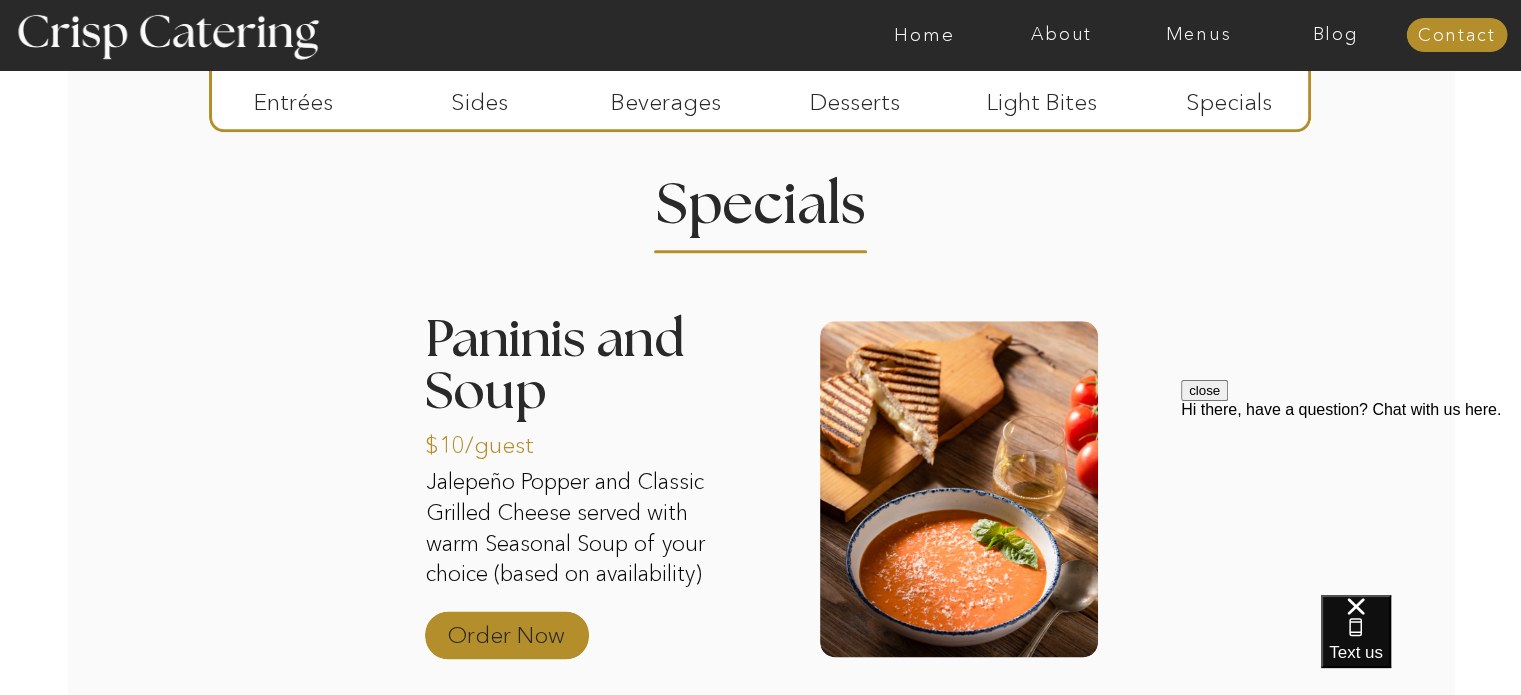 scroll, scrollTop: 2268, scrollLeft: 0, axis: vertical 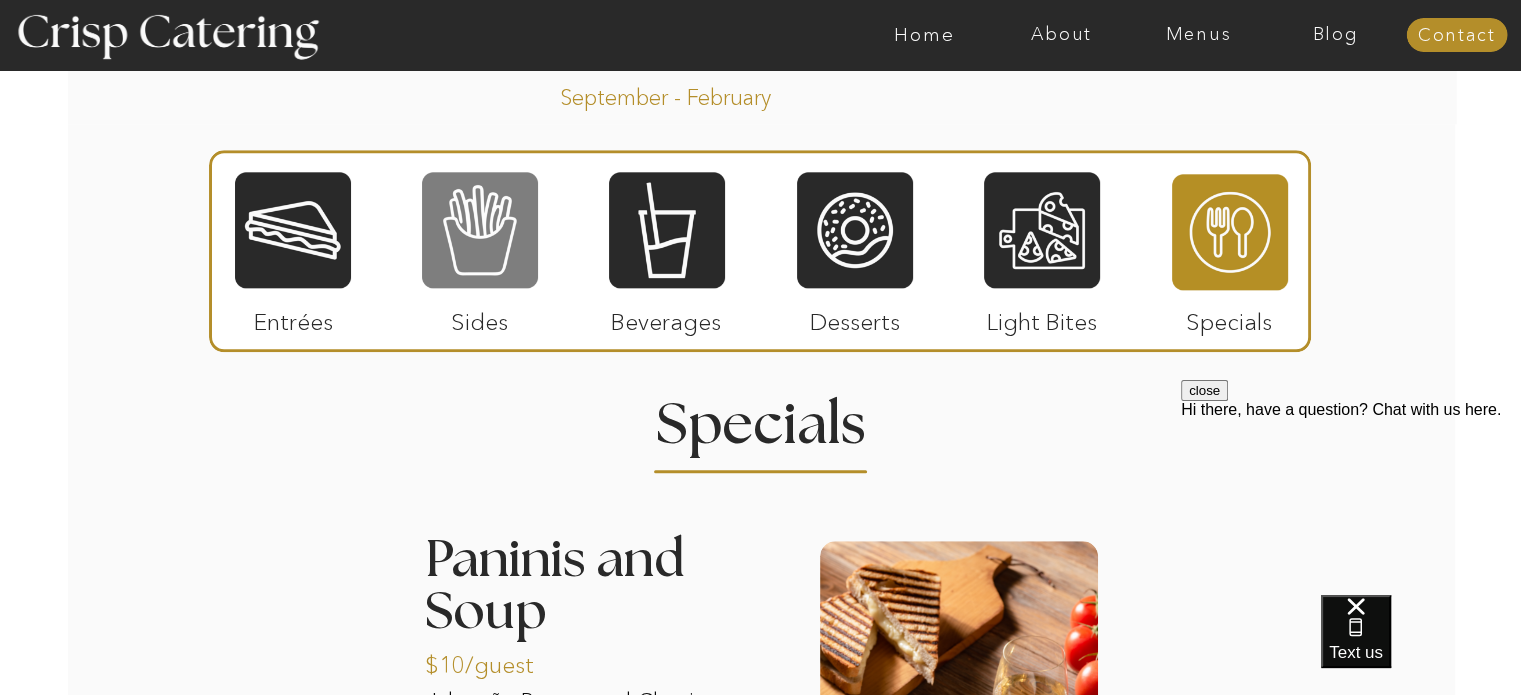click at bounding box center (480, 230) 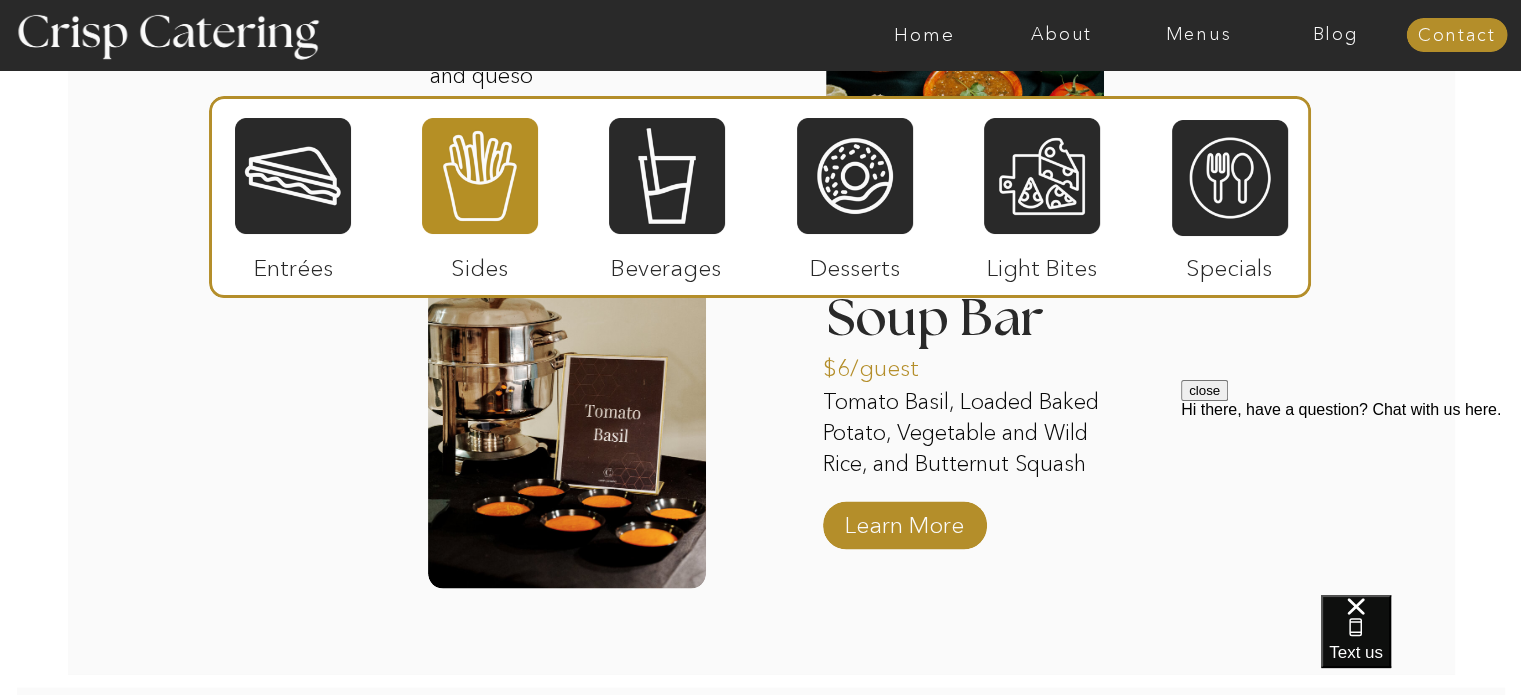 scroll, scrollTop: 3664, scrollLeft: 0, axis: vertical 